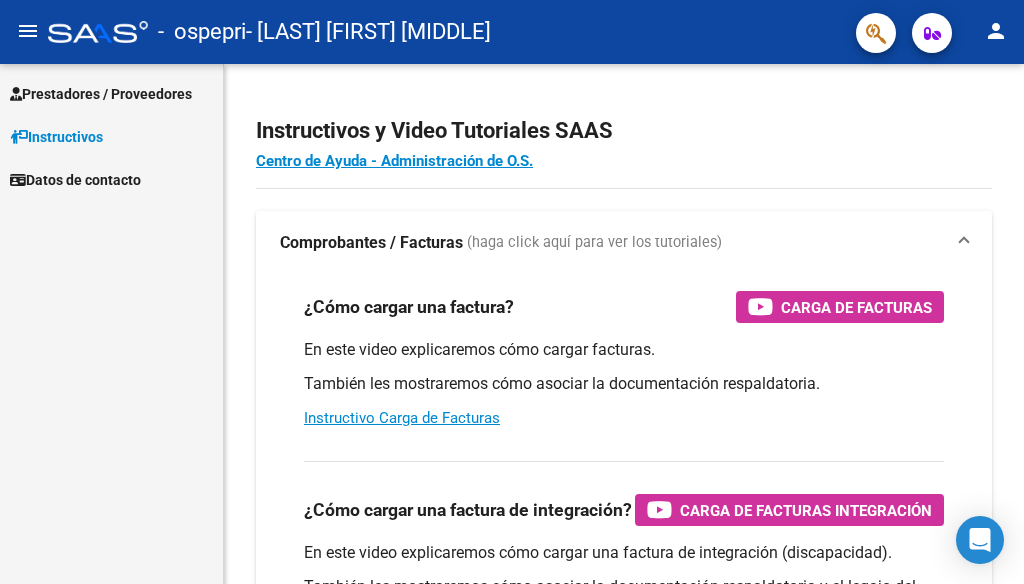 scroll, scrollTop: 0, scrollLeft: 0, axis: both 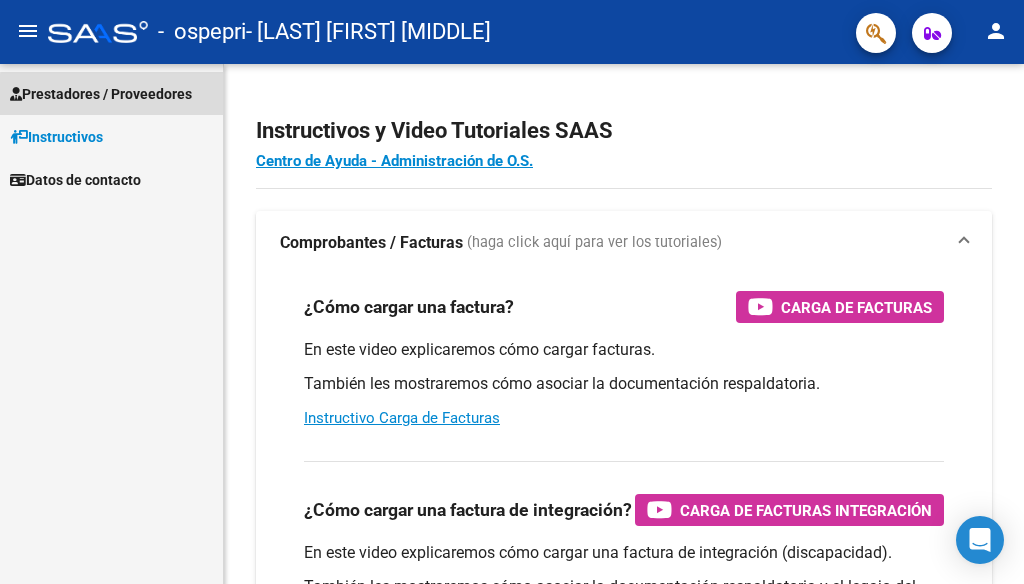 click on "Prestadores / Proveedores" at bounding box center (101, 94) 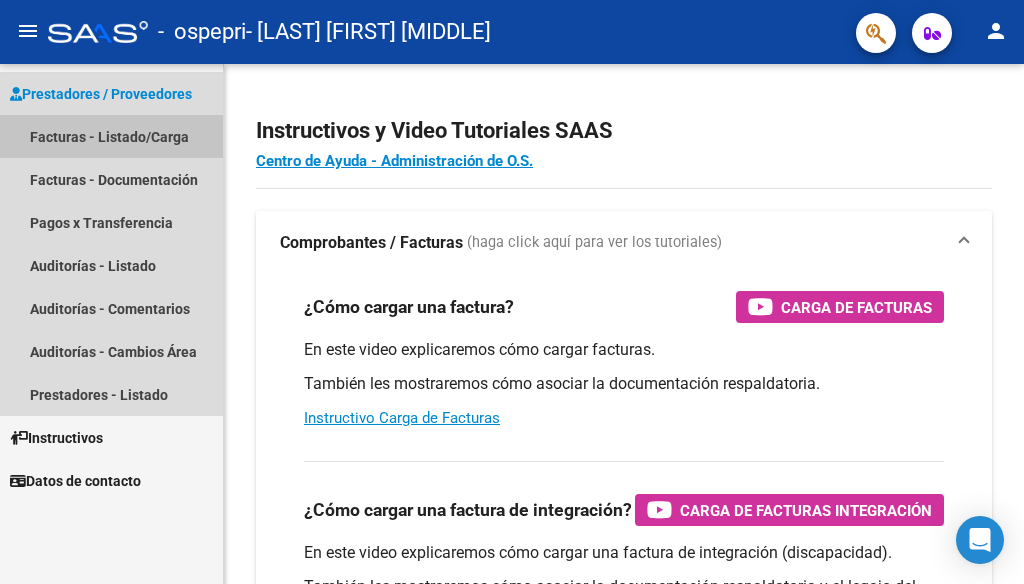 click on "Facturas - Listado/Carga" at bounding box center [111, 136] 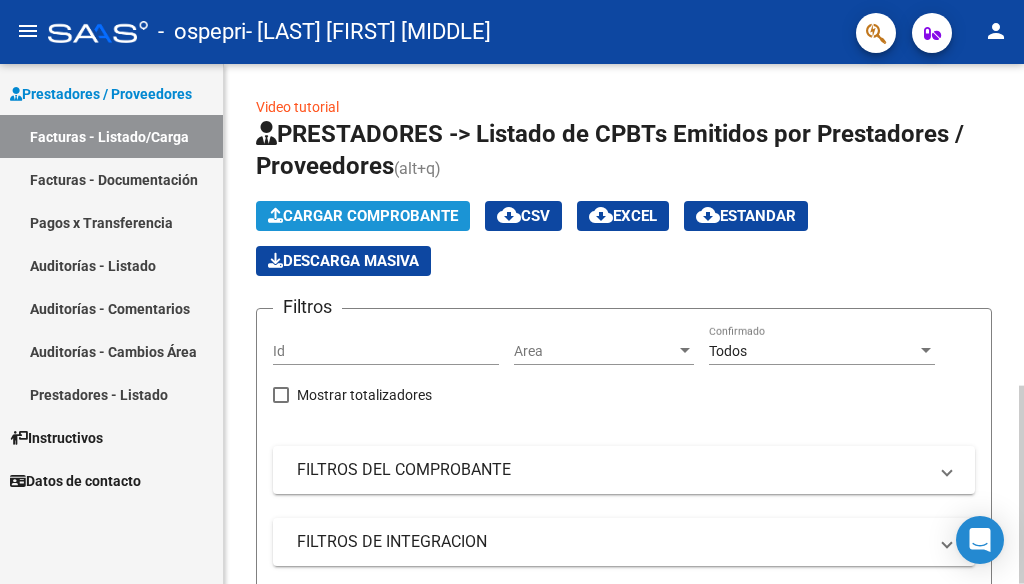 click on "Cargar Comprobante" 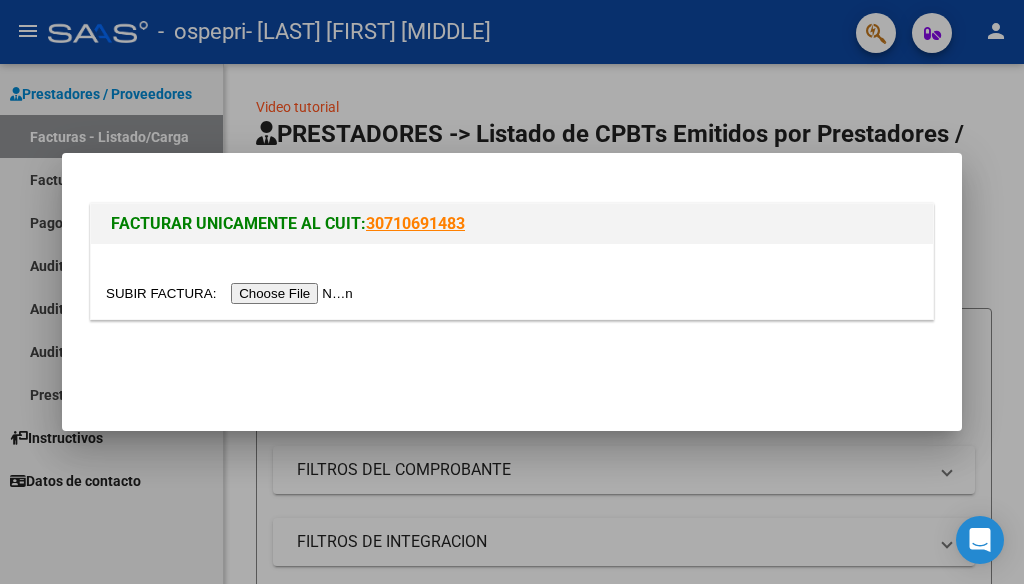 click at bounding box center (232, 293) 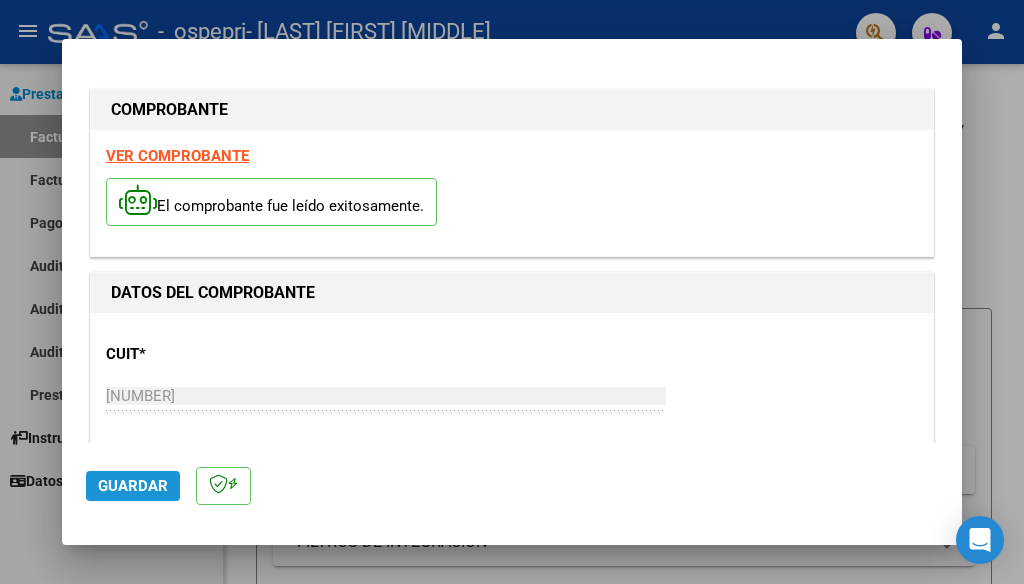 click on "Guardar" 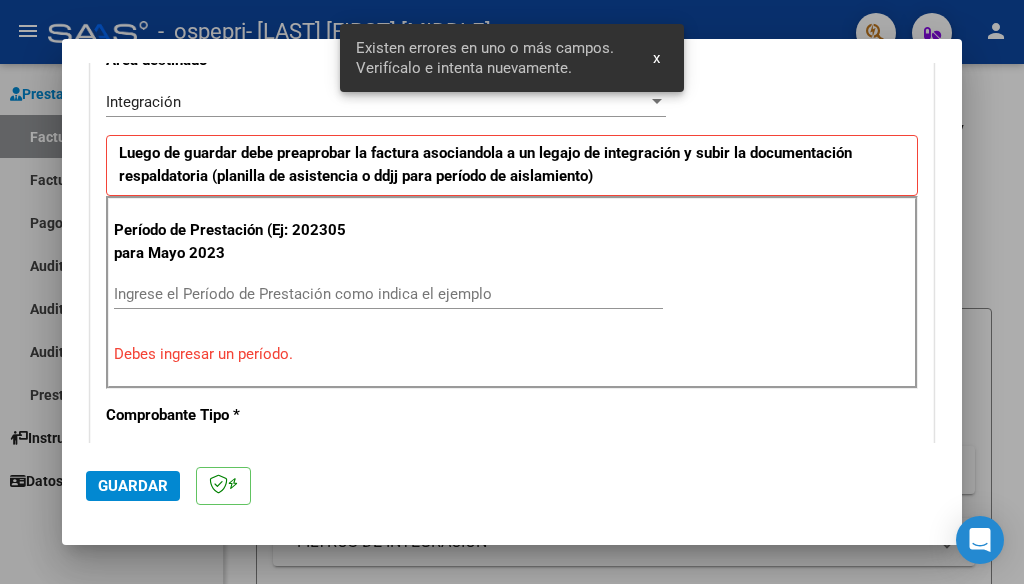 scroll, scrollTop: 449, scrollLeft: 0, axis: vertical 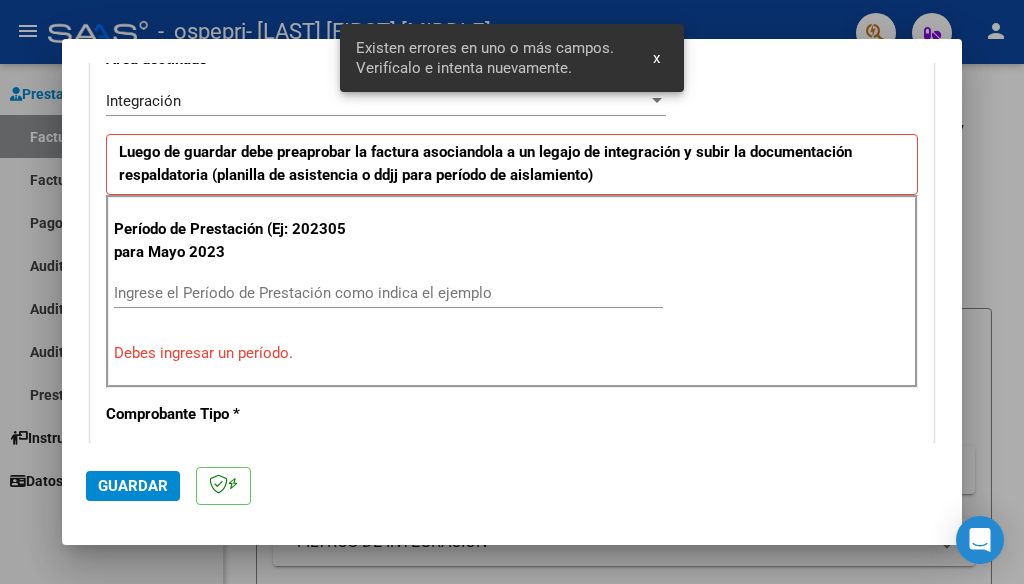 click on "Ingrese el Período de Prestación como indica el ejemplo" at bounding box center [388, 293] 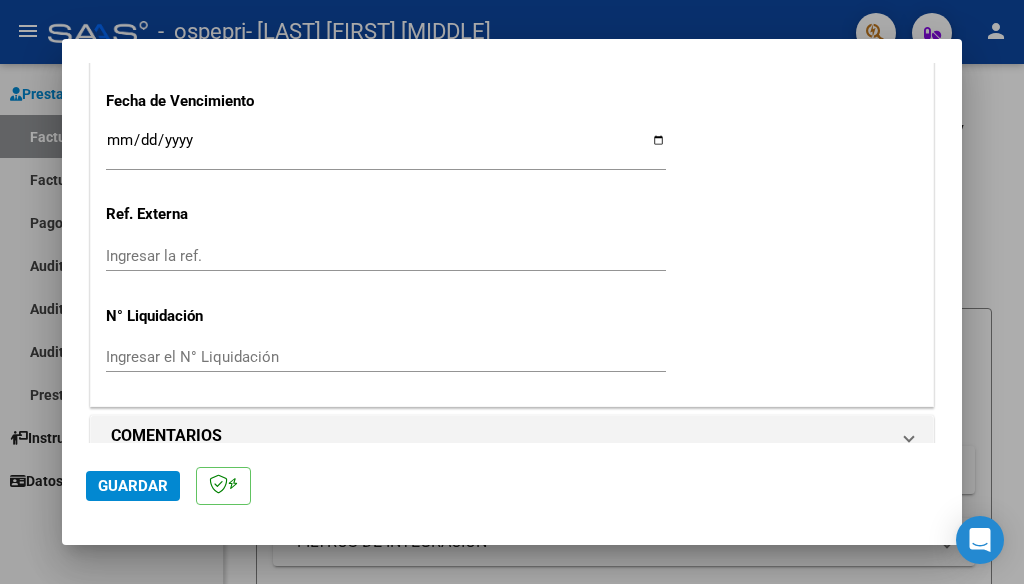 scroll, scrollTop: 1431, scrollLeft: 0, axis: vertical 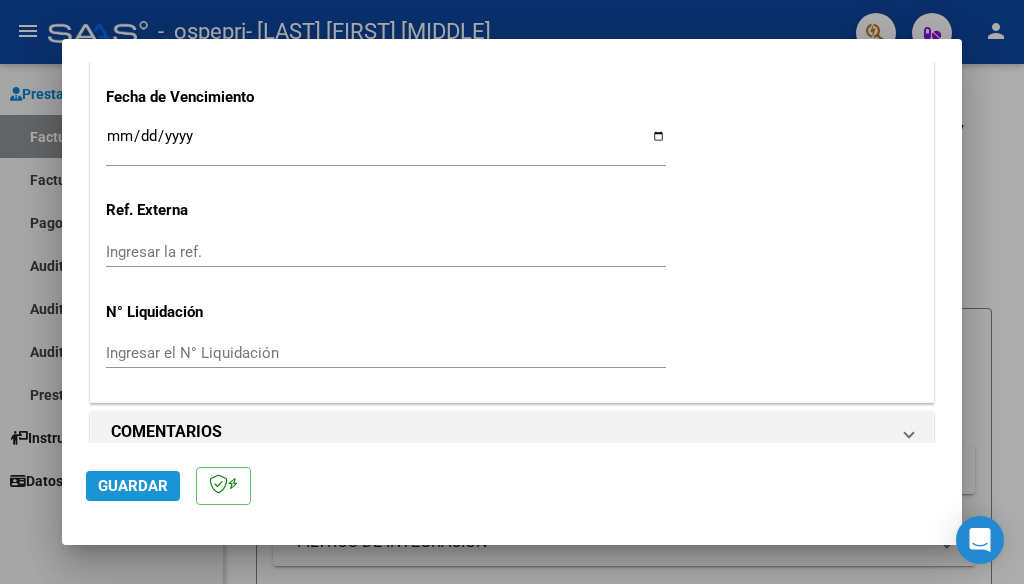 click on "Guardar" 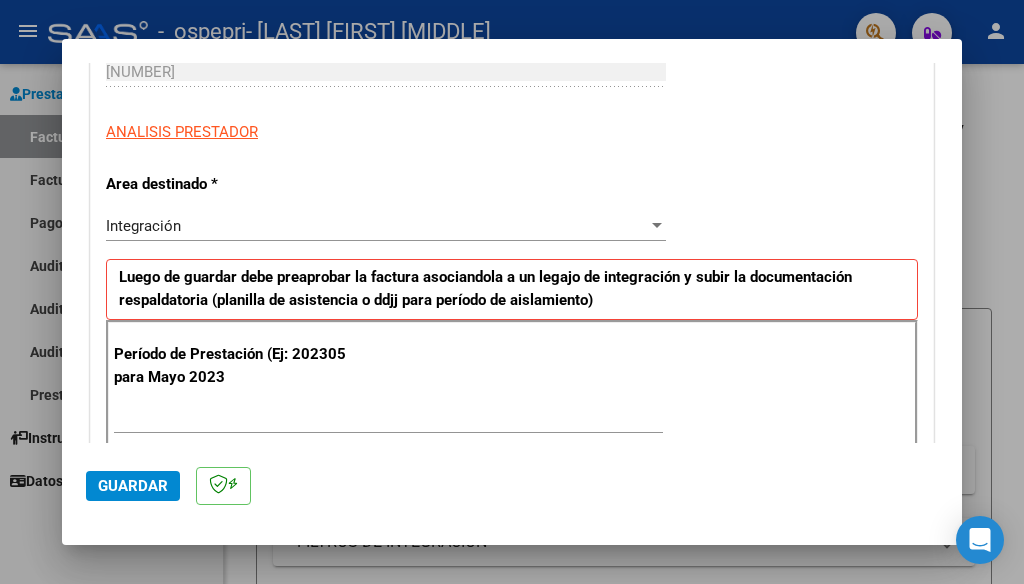 scroll, scrollTop: 432, scrollLeft: 0, axis: vertical 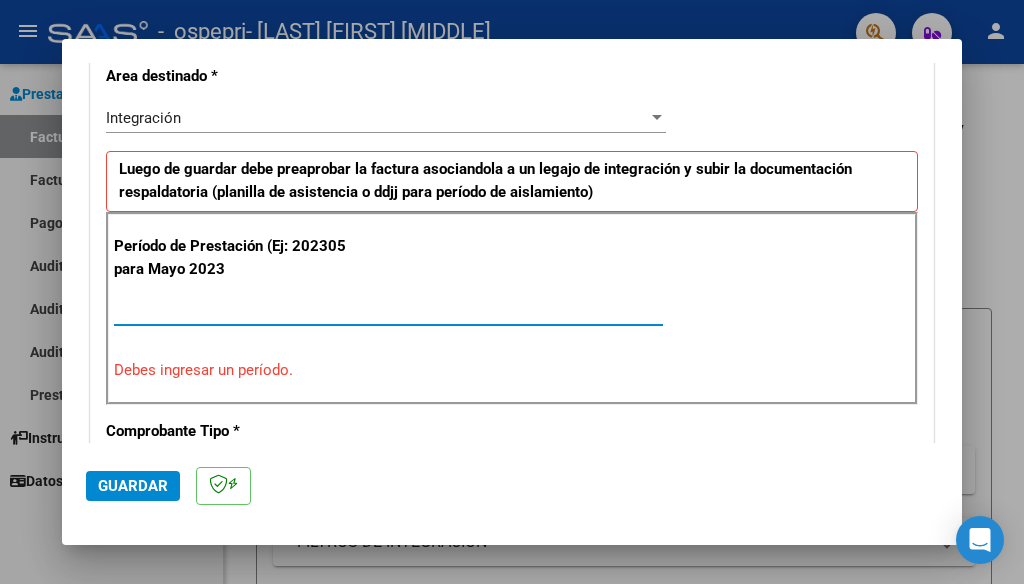 click on "Ingrese el Período de Prestación como indica el ejemplo" at bounding box center (388, 310) 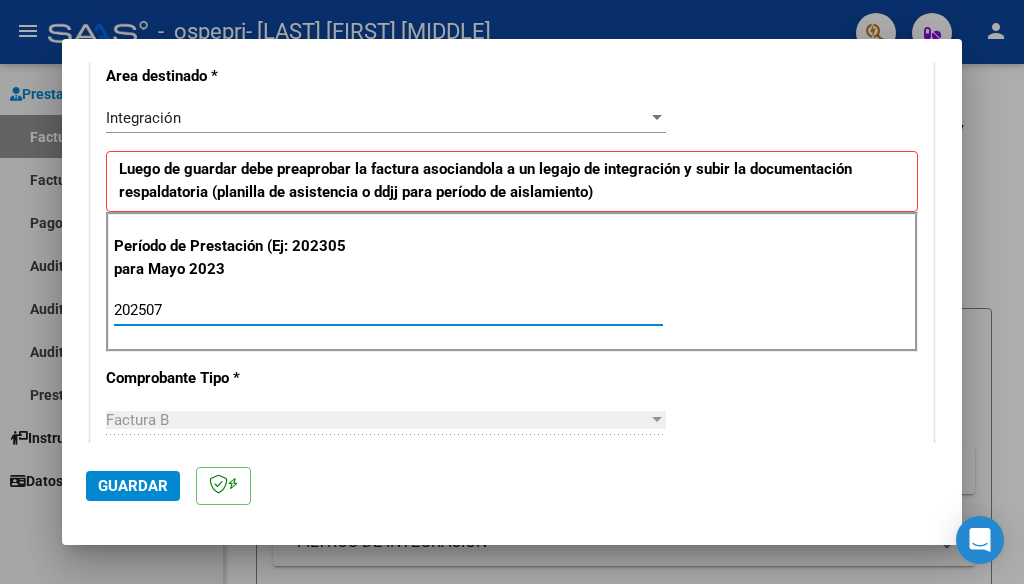 type on "202507" 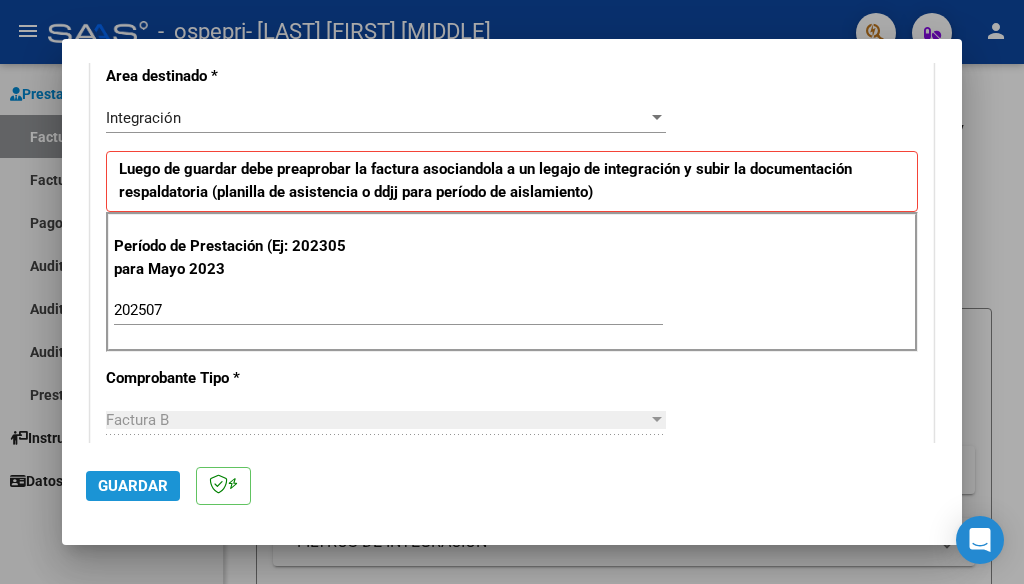 click on "Guardar" 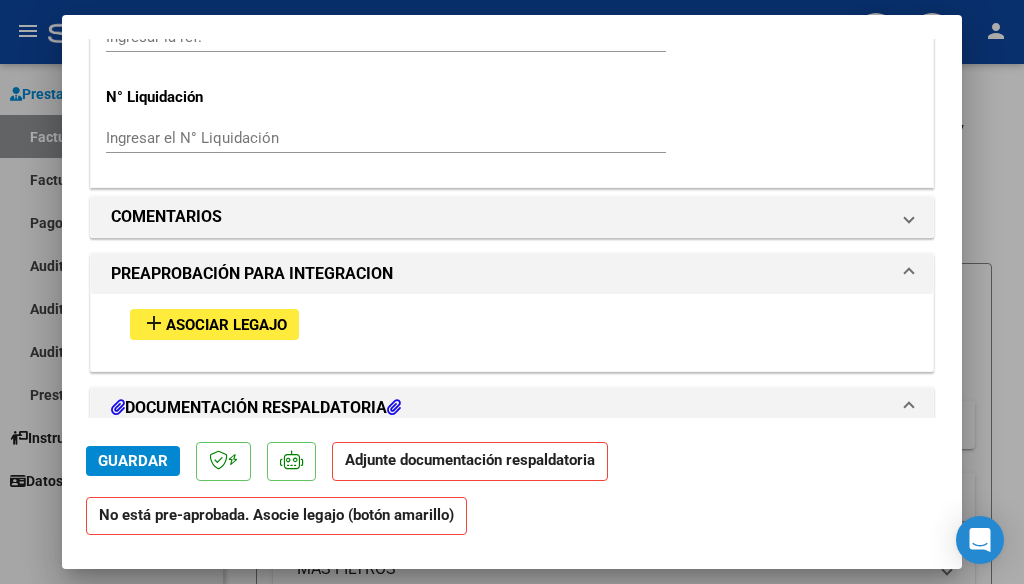 scroll, scrollTop: 1620, scrollLeft: 0, axis: vertical 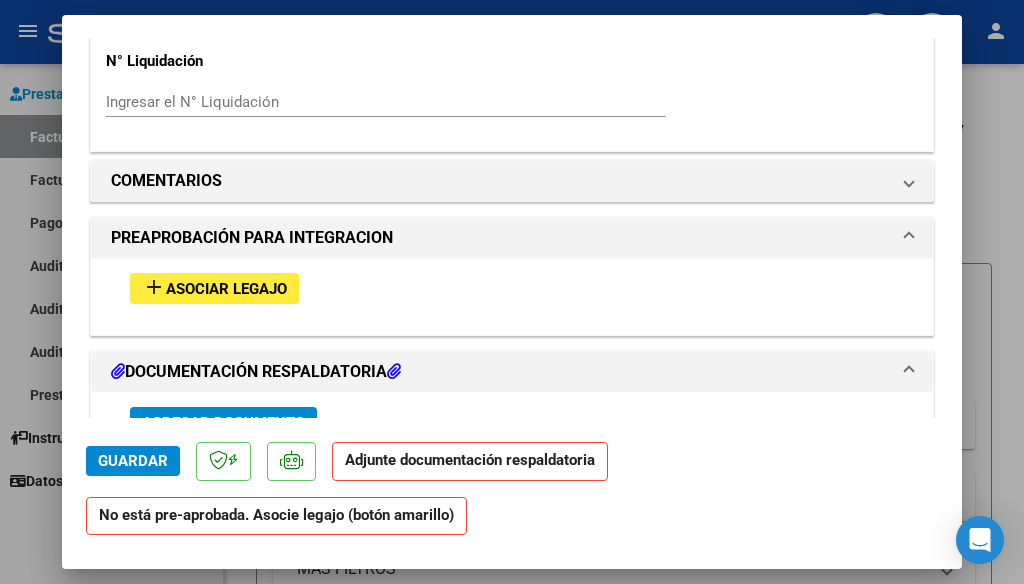 click on "Agregar Documento" at bounding box center (223, 422) 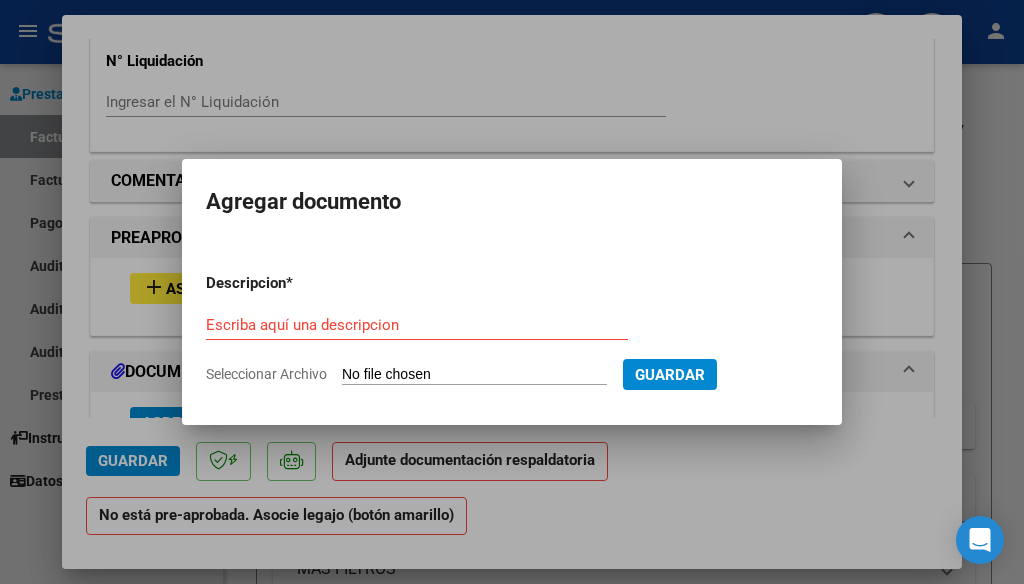click on "Seleccionar Archivo" at bounding box center [474, 375] 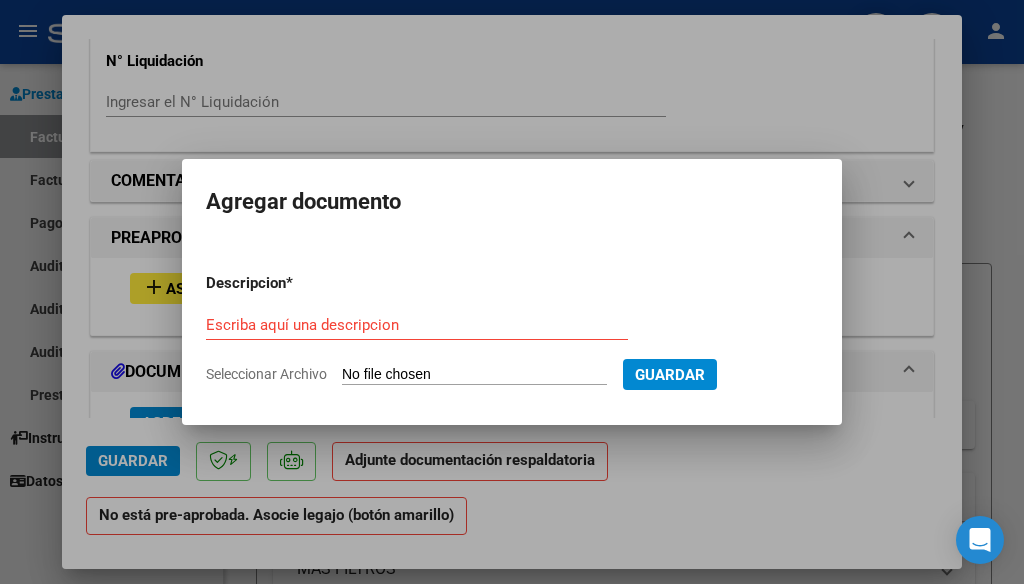 click on "Seleccionar Archivo" at bounding box center (474, 375) 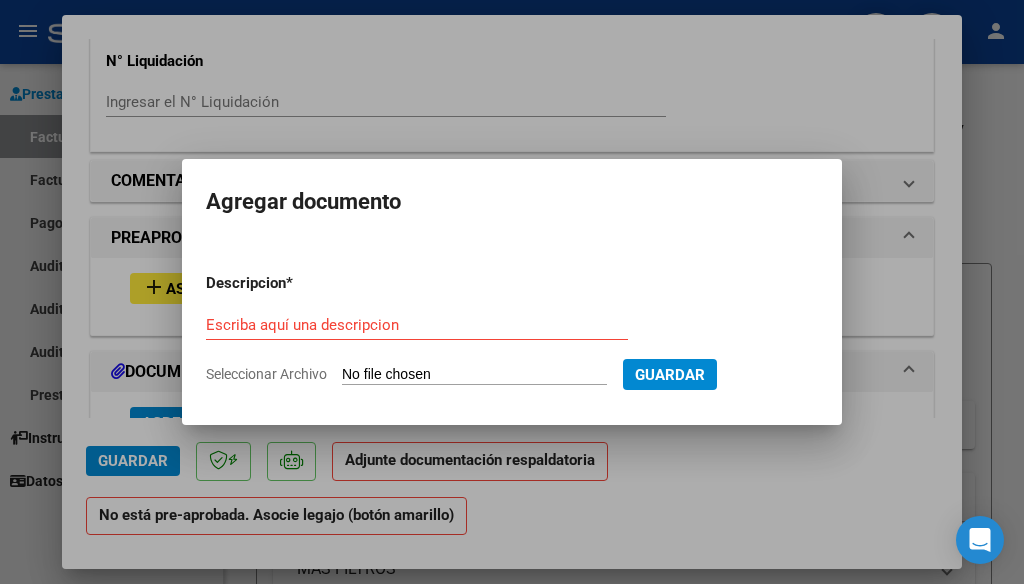 type on "C:\fakepath\[FILENAME] [DATE] [TIME].pdf" 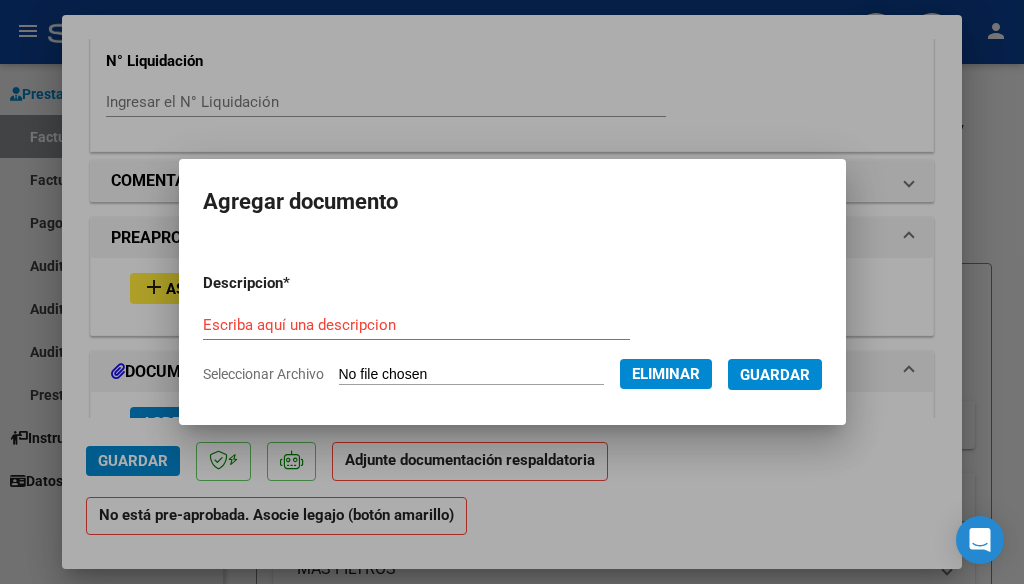 click on "Guardar" at bounding box center (775, 375) 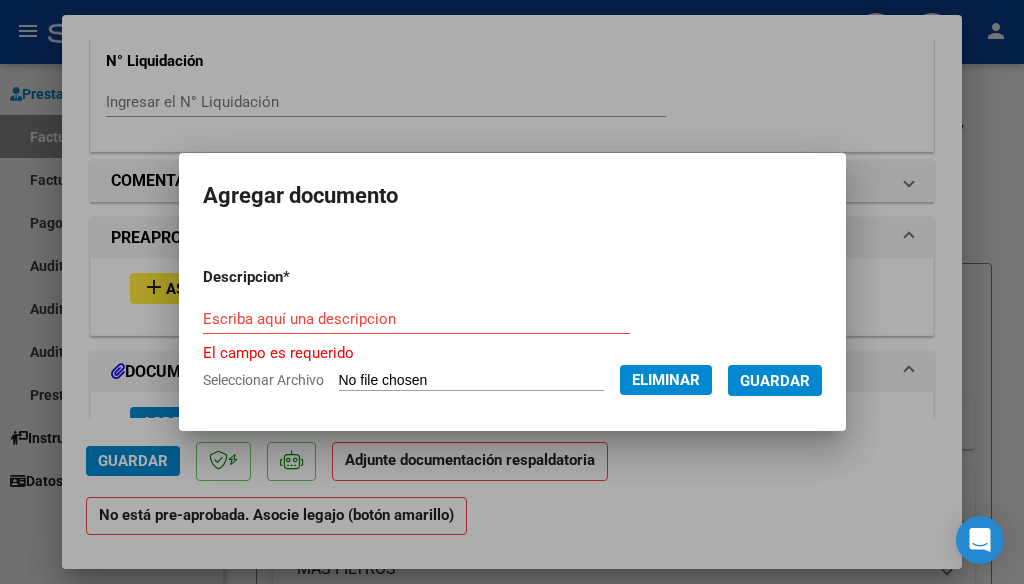 click on "Escriba aquí una descripcion" at bounding box center [416, 319] 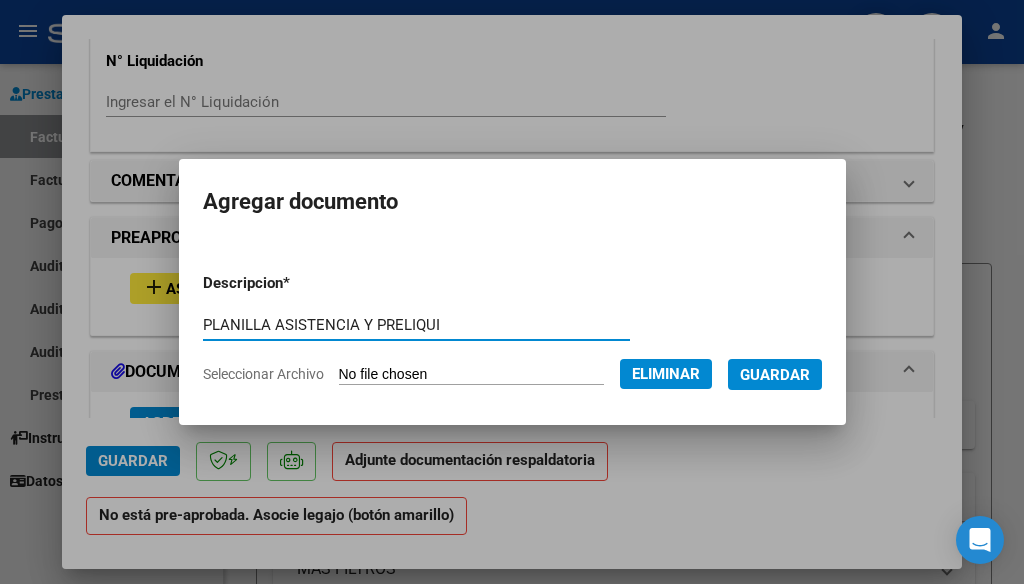 type on "PLANILLA ASISTENCIA Y PRELIQUI" 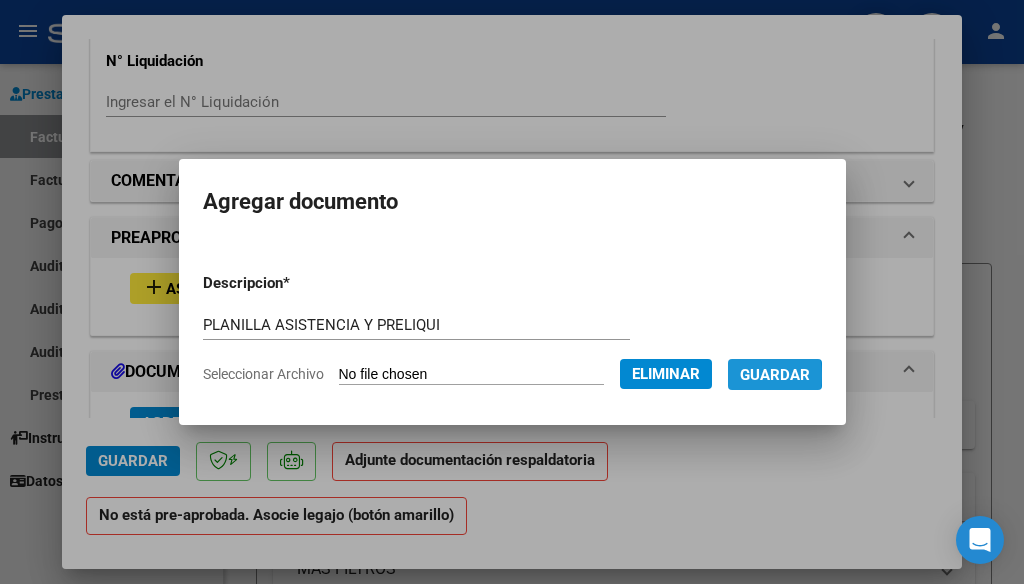 click on "Guardar" at bounding box center (775, 375) 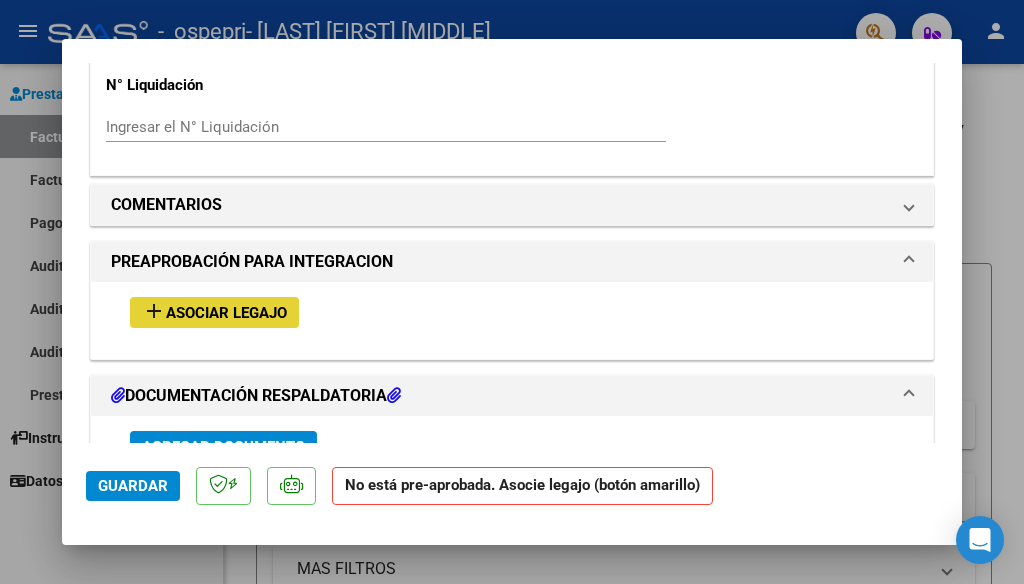 click on "Asociar Legajo" at bounding box center (226, 313) 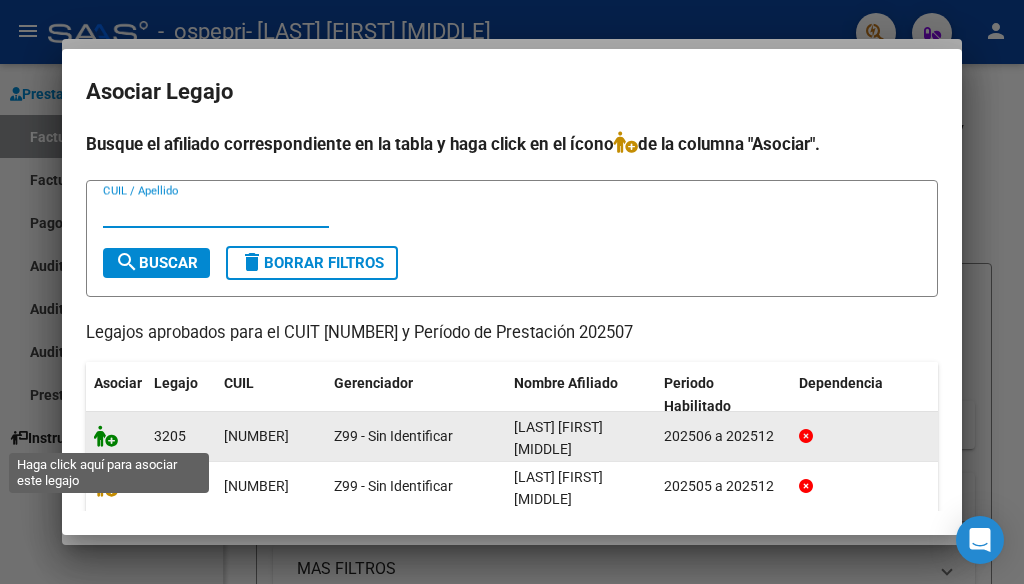click 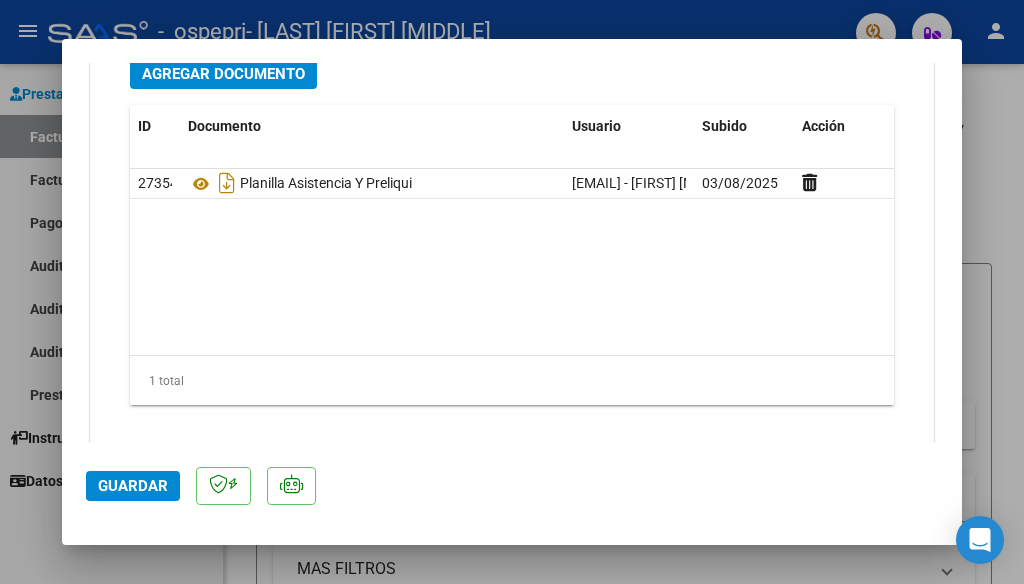 scroll, scrollTop: 2305, scrollLeft: 0, axis: vertical 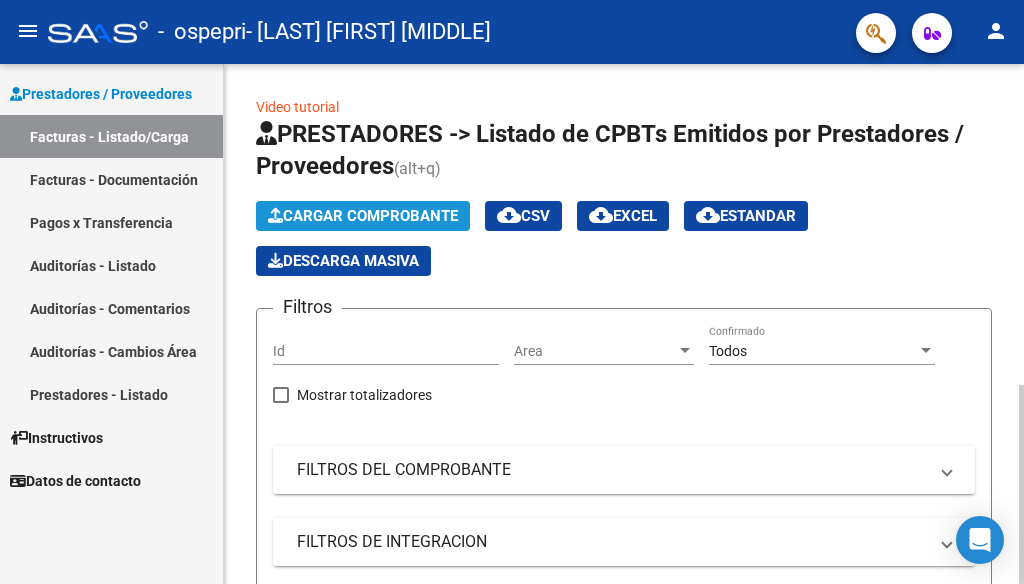 click on "Cargar Comprobante" 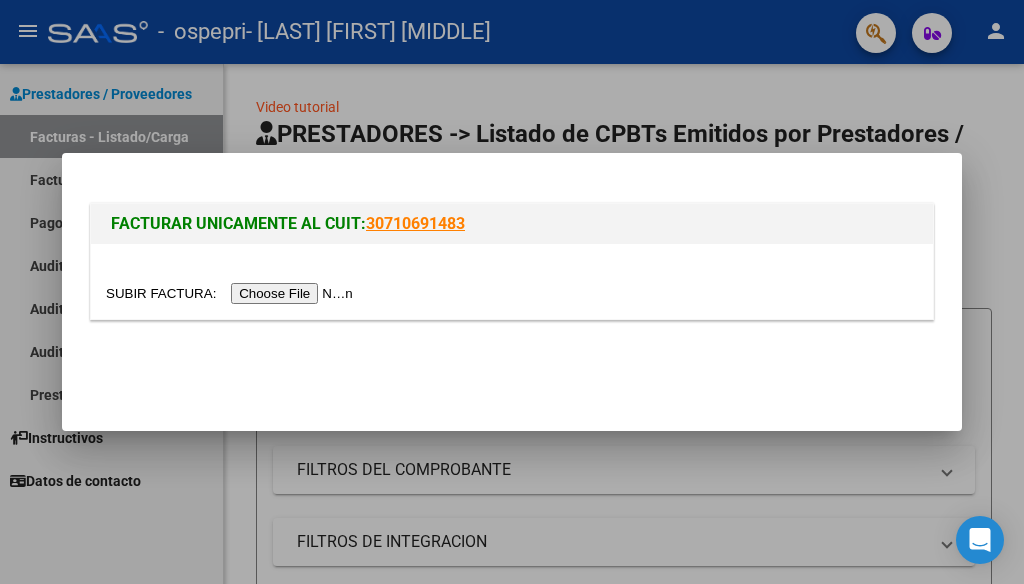 click at bounding box center [232, 293] 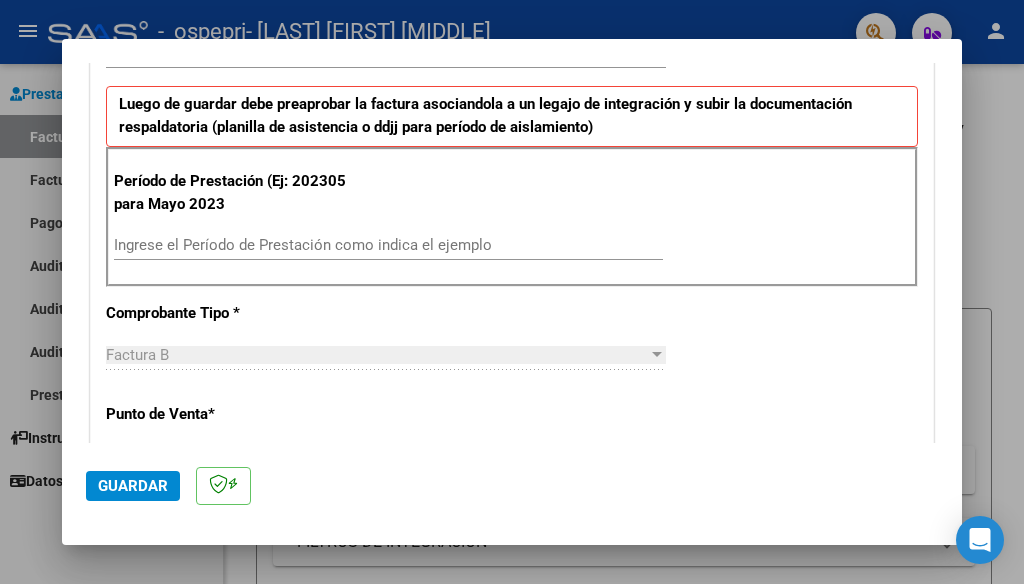scroll, scrollTop: 540, scrollLeft: 0, axis: vertical 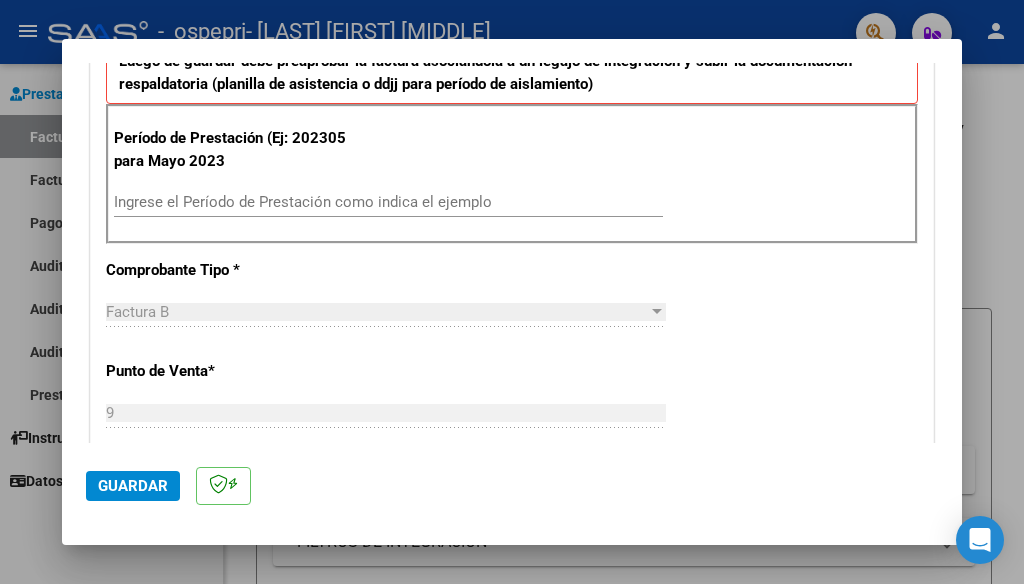 click on "Ingrese el Período de Prestación como indica el ejemplo" at bounding box center (388, 202) 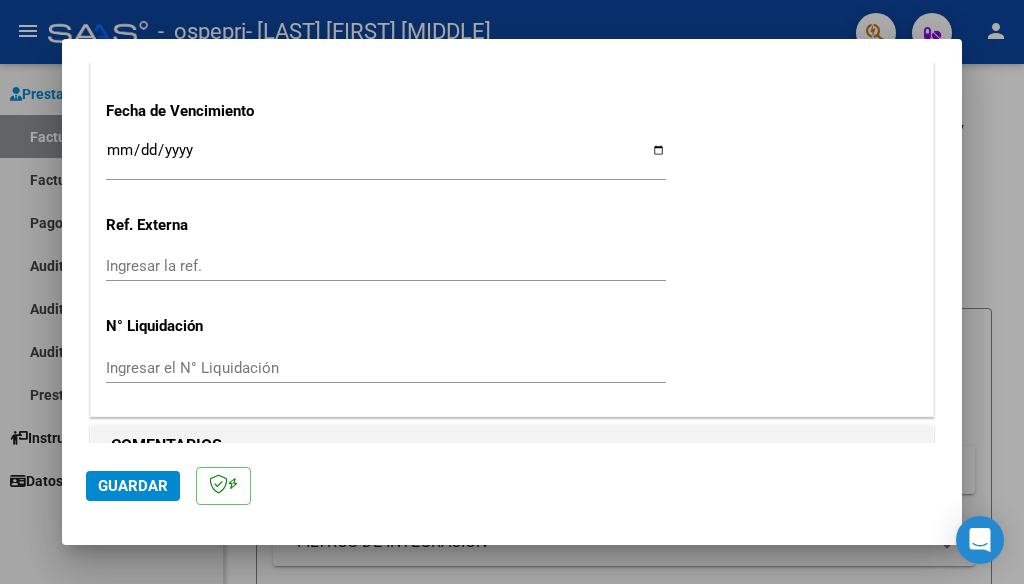 scroll, scrollTop: 1379, scrollLeft: 0, axis: vertical 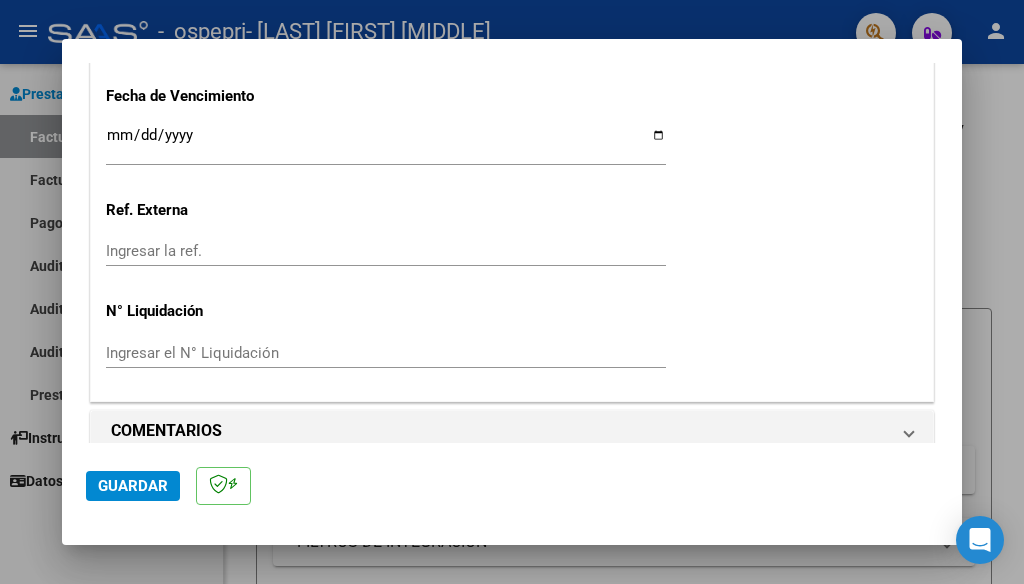 type on "202507" 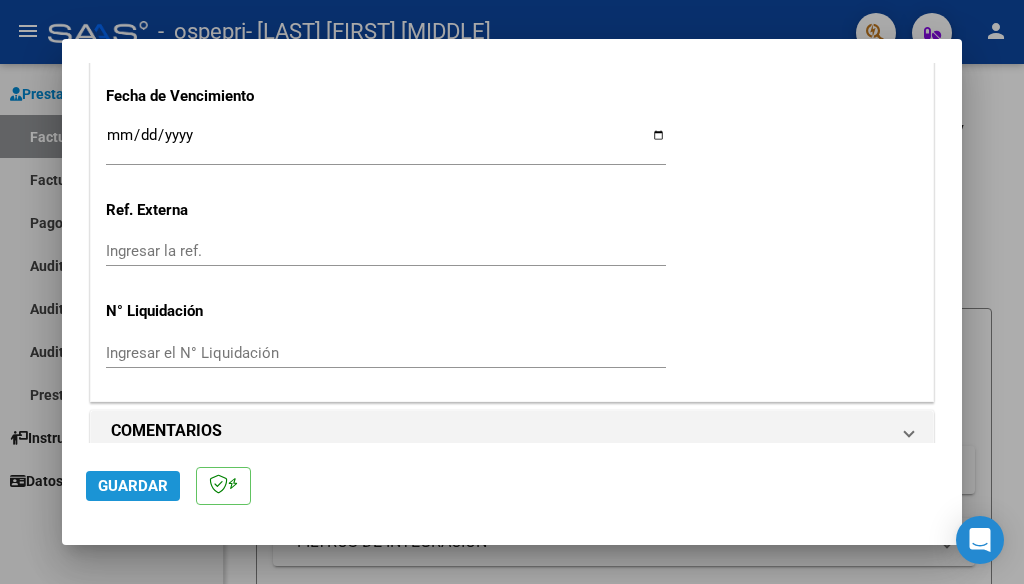 click on "Guardar" 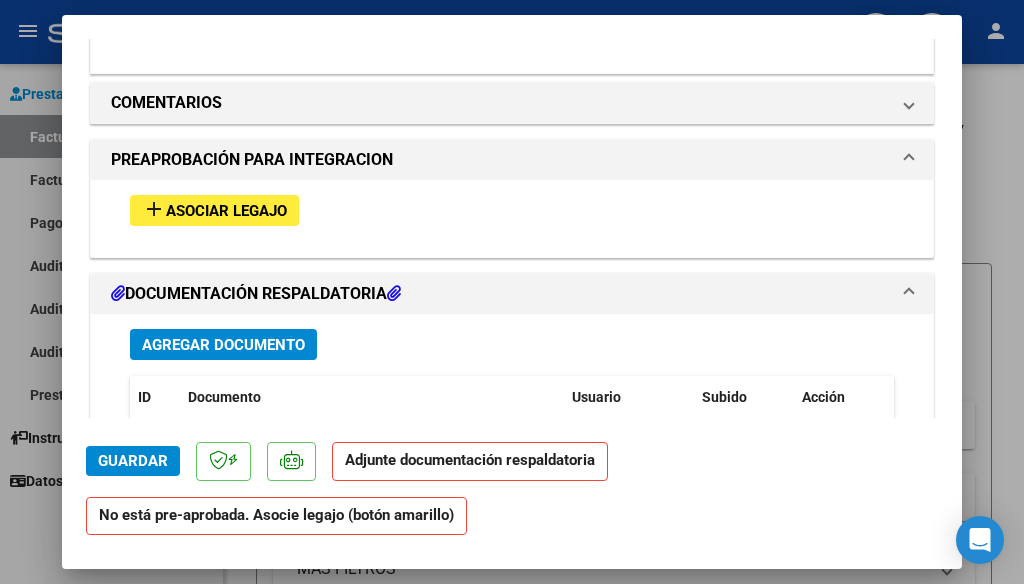 scroll, scrollTop: 1728, scrollLeft: 0, axis: vertical 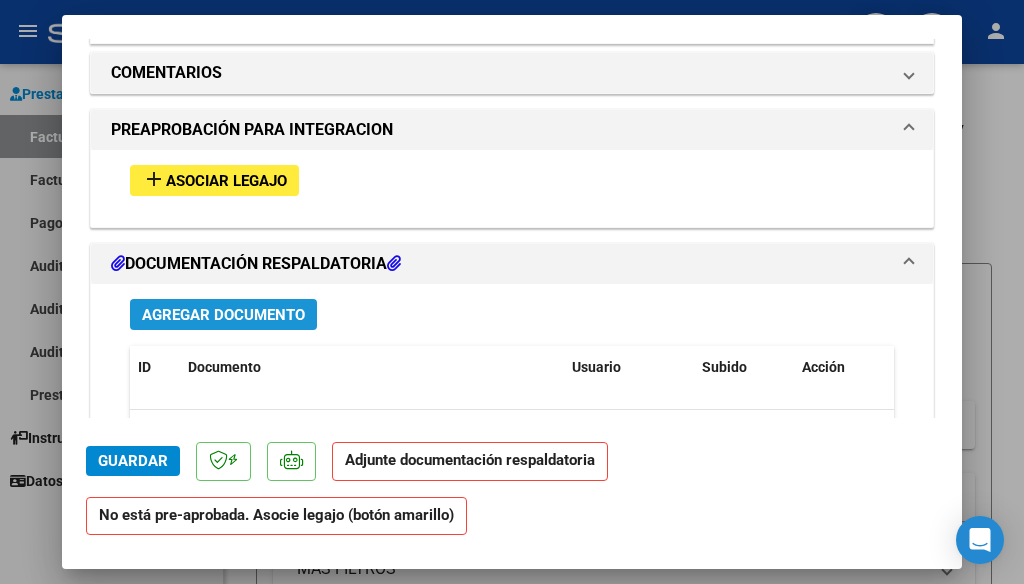click on "Agregar Documento" at bounding box center (223, 315) 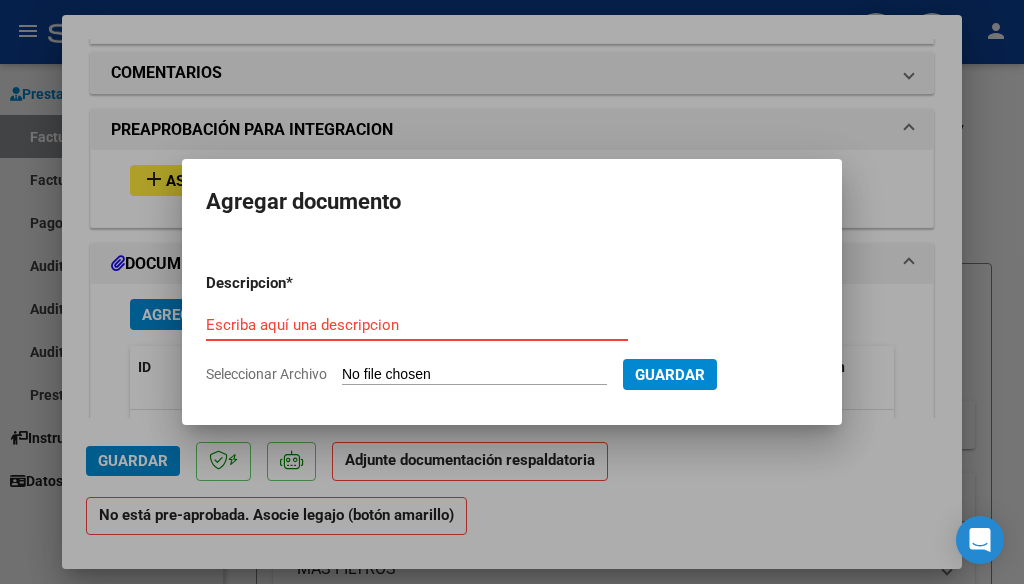 click on "Seleccionar Archivo" at bounding box center [474, 375] 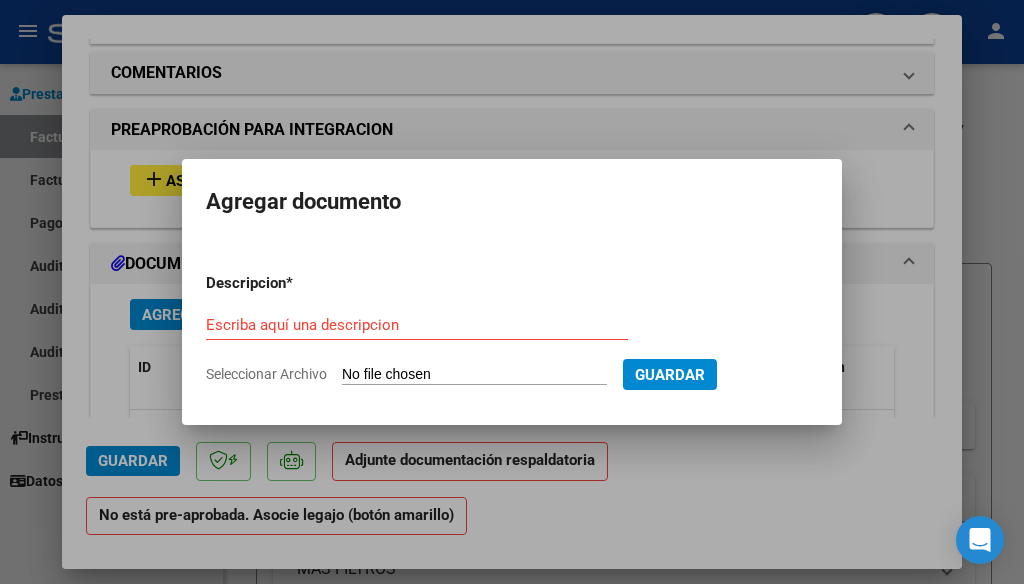 type on "C:\fakepath\[FILENAME] [DATE] [TIME].pdf" 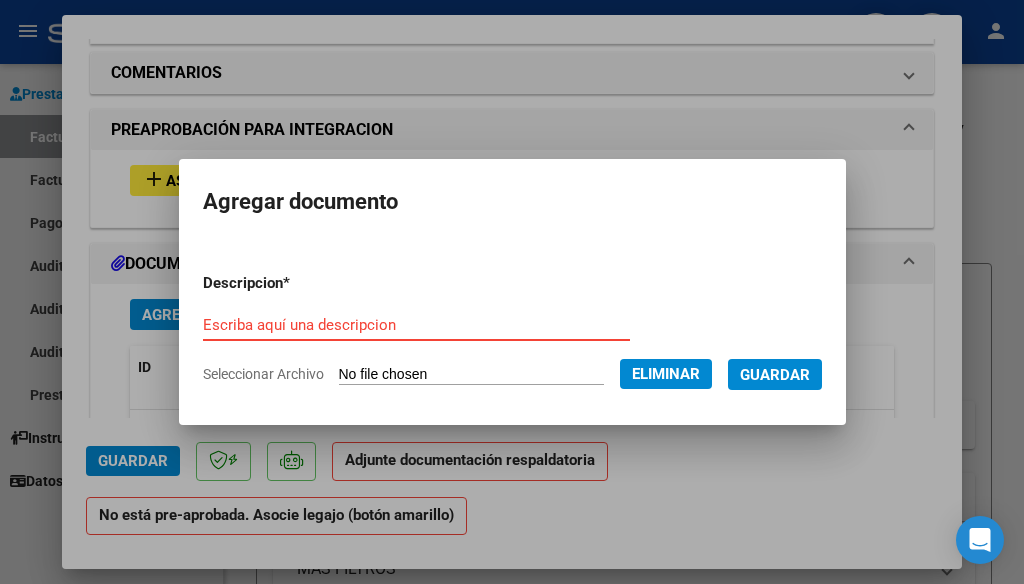 click on "Escriba aquí una descripcion" at bounding box center (416, 325) 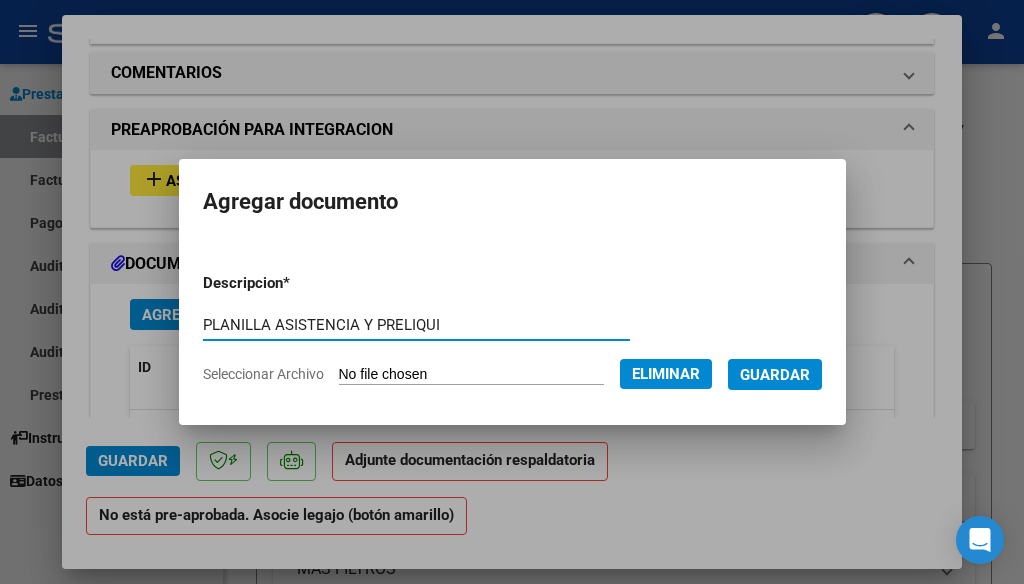 type on "PLANILLA ASISTENCIA Y PRELIQUI" 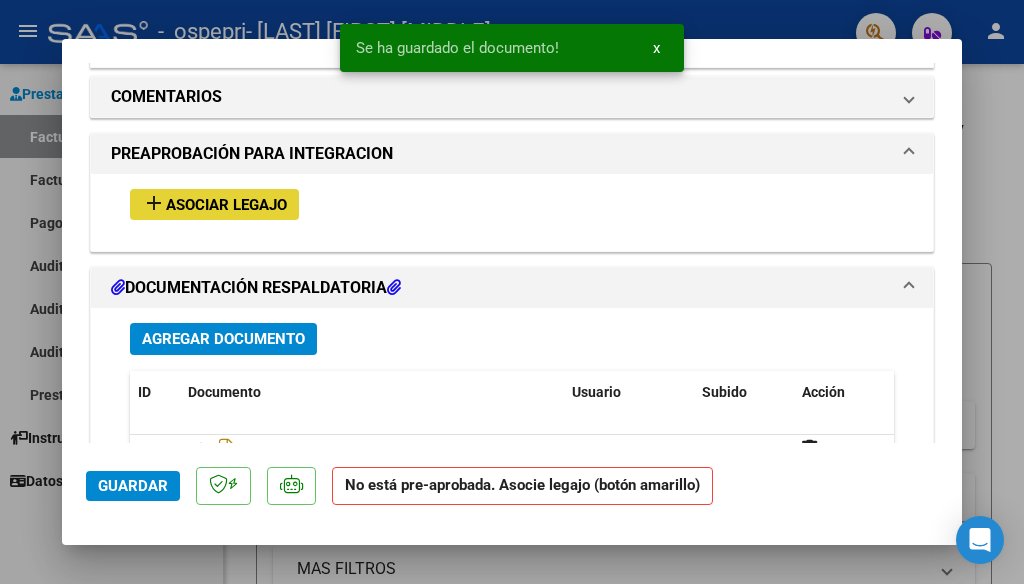click on "Asociar Legajo" at bounding box center [226, 205] 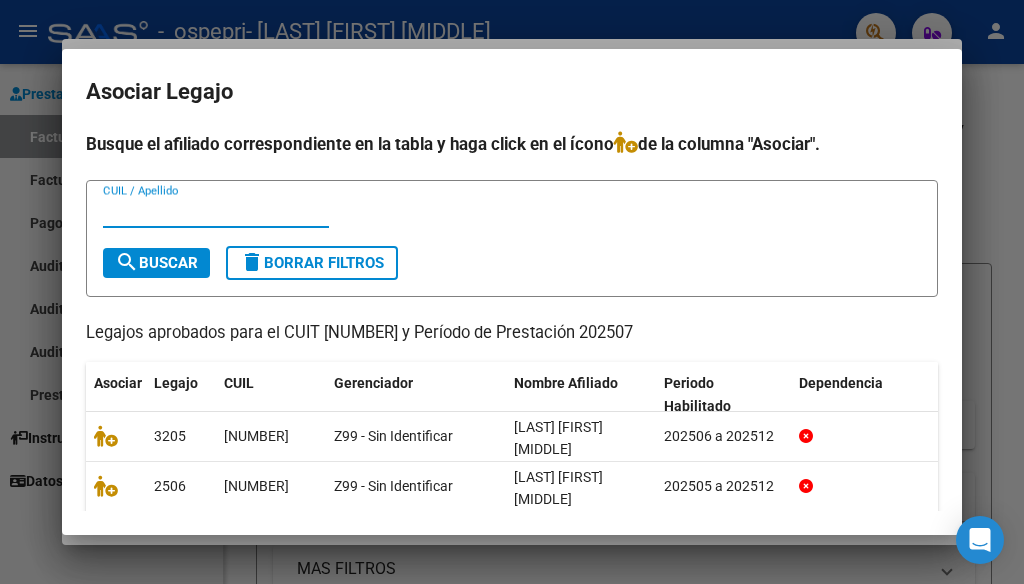 scroll, scrollTop: 174, scrollLeft: 0, axis: vertical 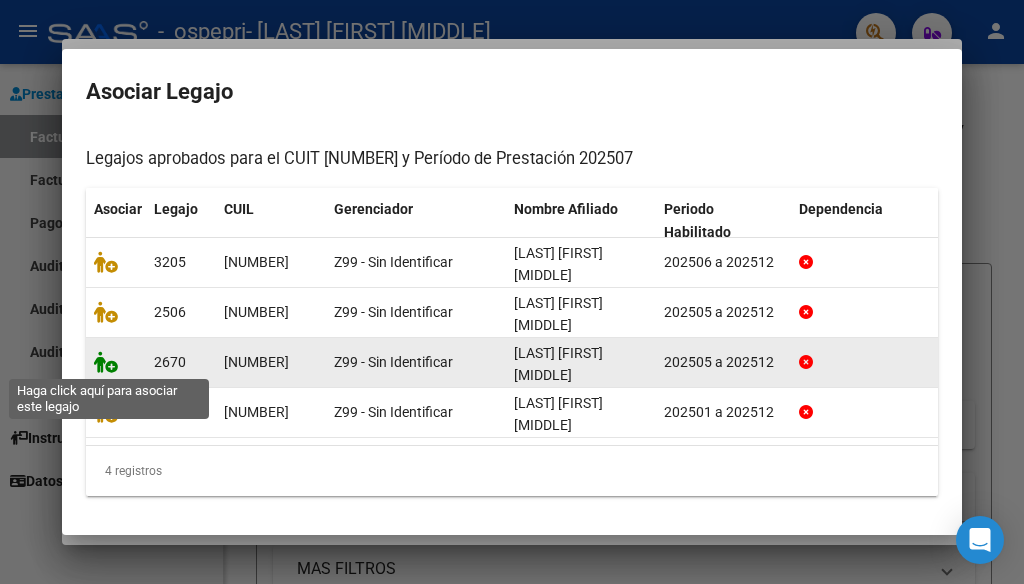 click 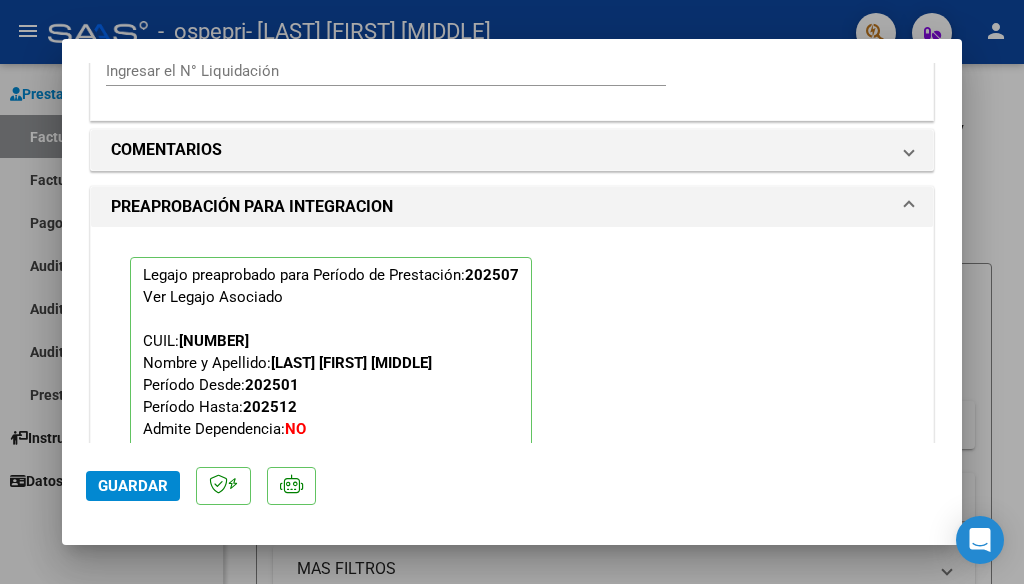 scroll, scrollTop: 1781, scrollLeft: 0, axis: vertical 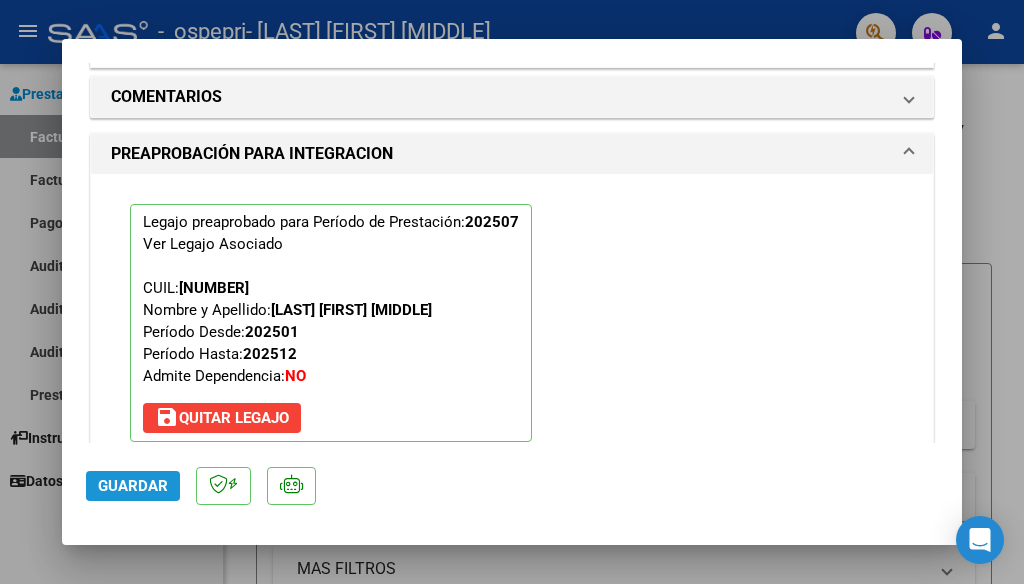 click on "Guardar" 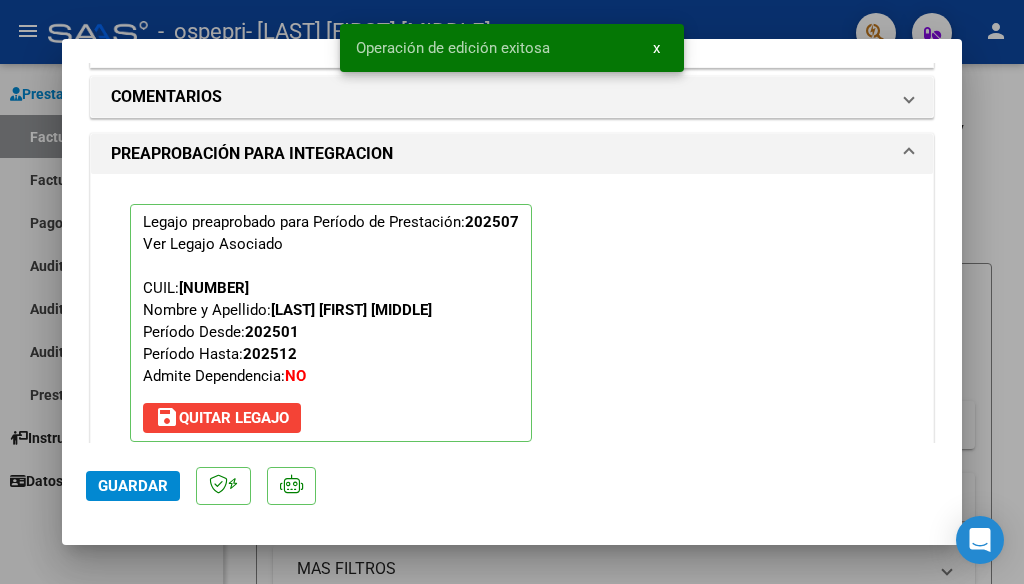 click at bounding box center [512, 292] 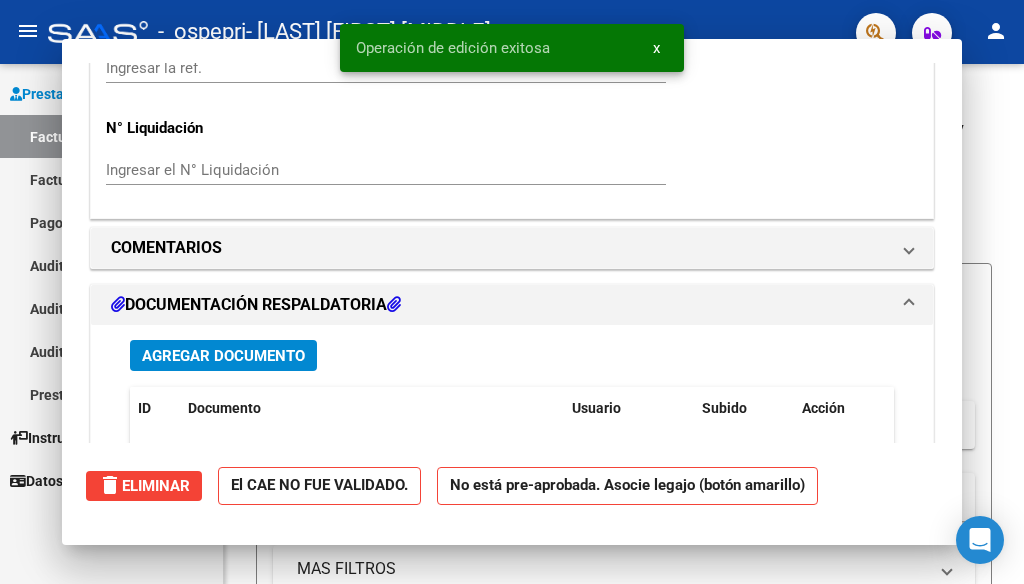 scroll, scrollTop: 0, scrollLeft: 0, axis: both 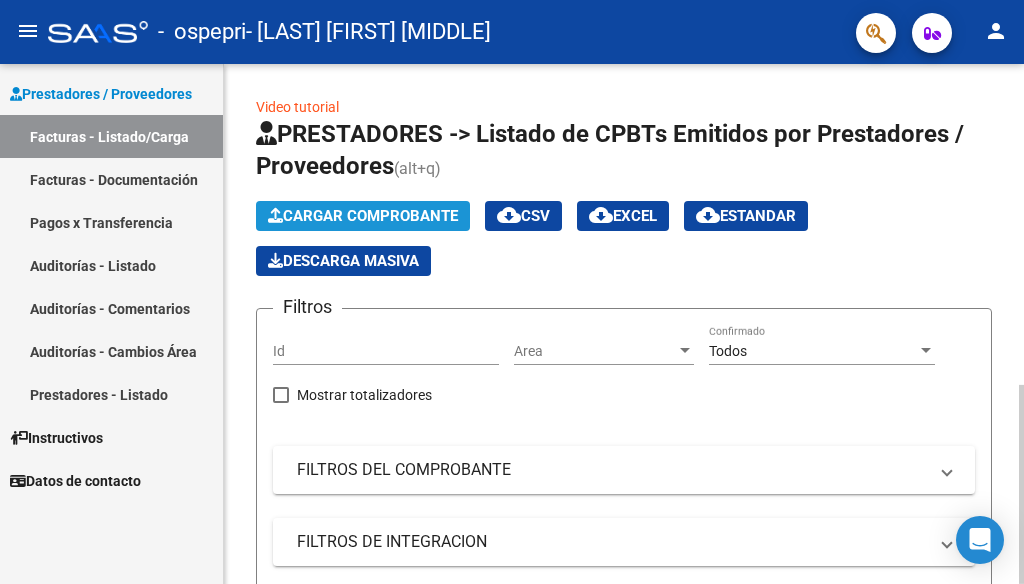 click on "Cargar Comprobante" 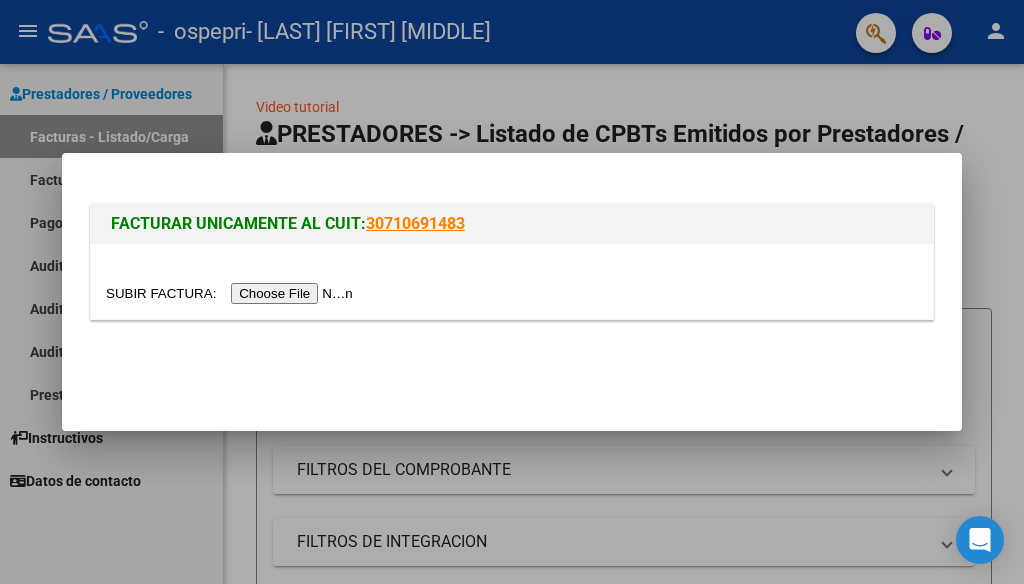 click at bounding box center (232, 293) 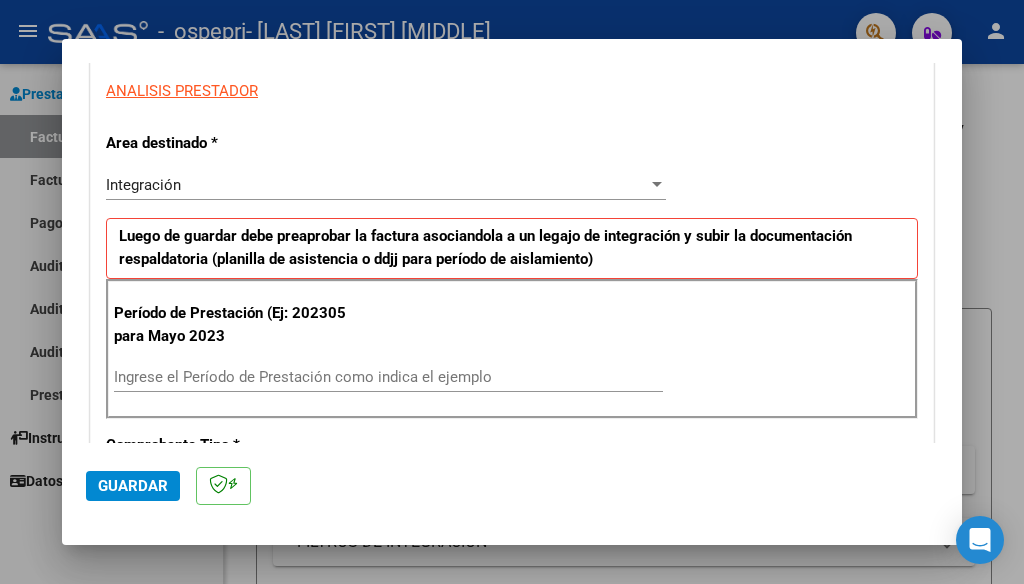 scroll, scrollTop: 432, scrollLeft: 0, axis: vertical 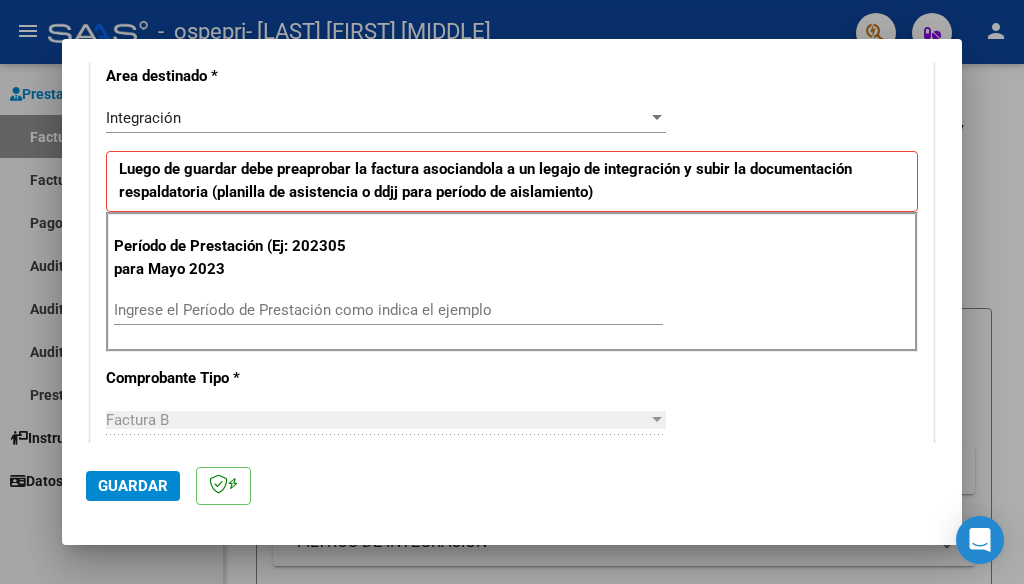 click on "Ingrese el Período de Prestación como indica el ejemplo" at bounding box center (388, 310) 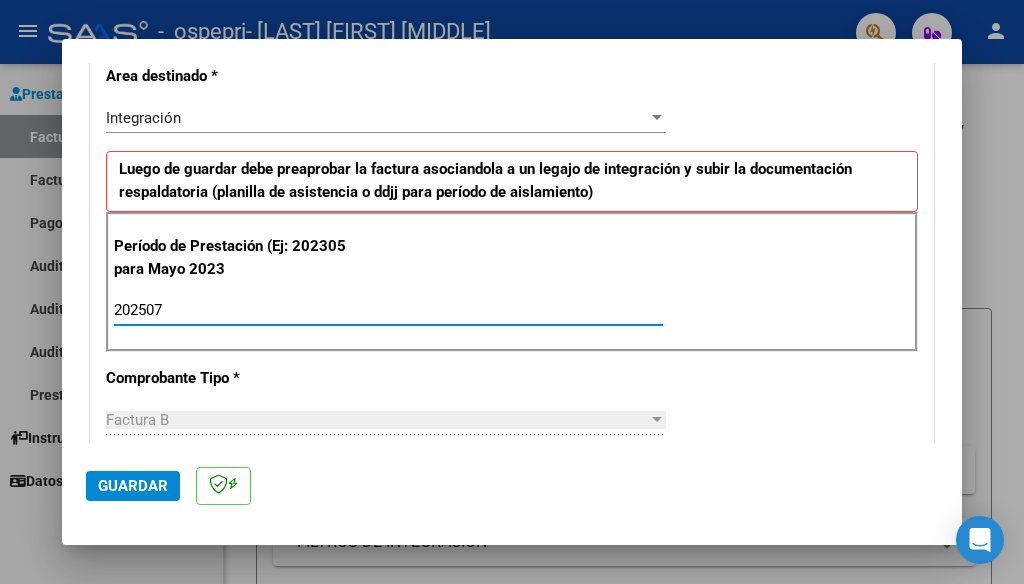 type on "202507" 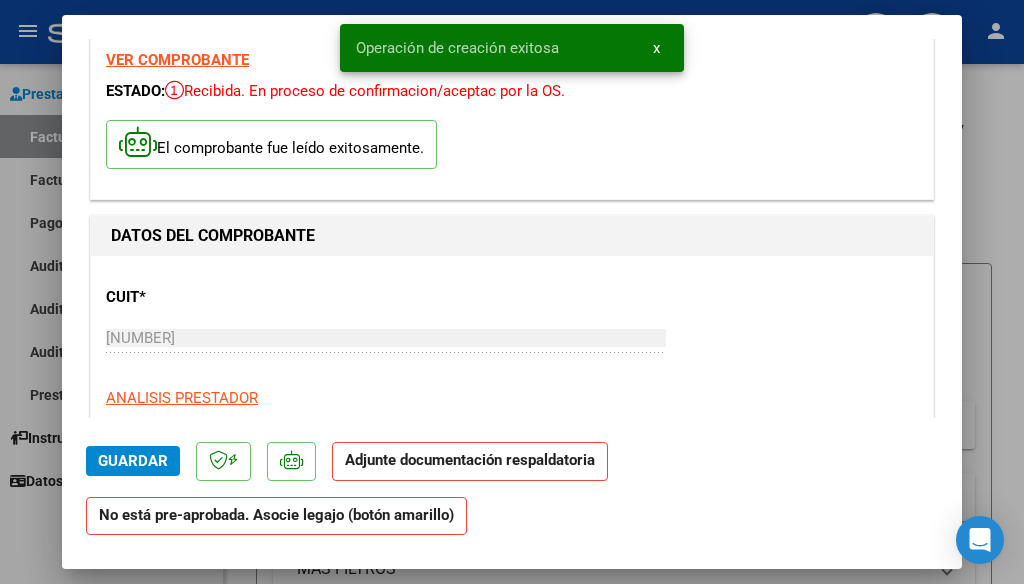 scroll, scrollTop: 108, scrollLeft: 0, axis: vertical 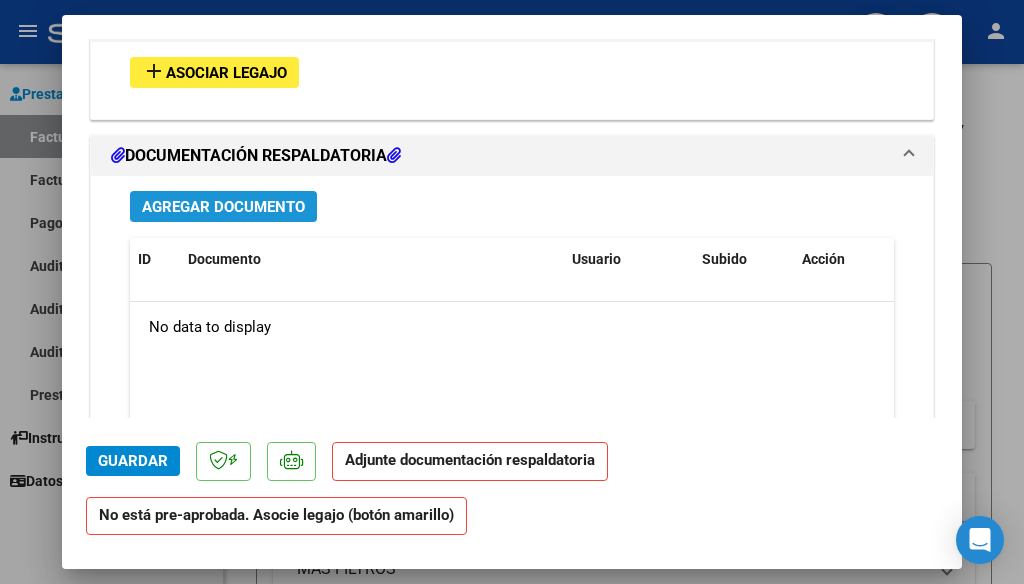 click on "Agregar Documento" at bounding box center [223, 207] 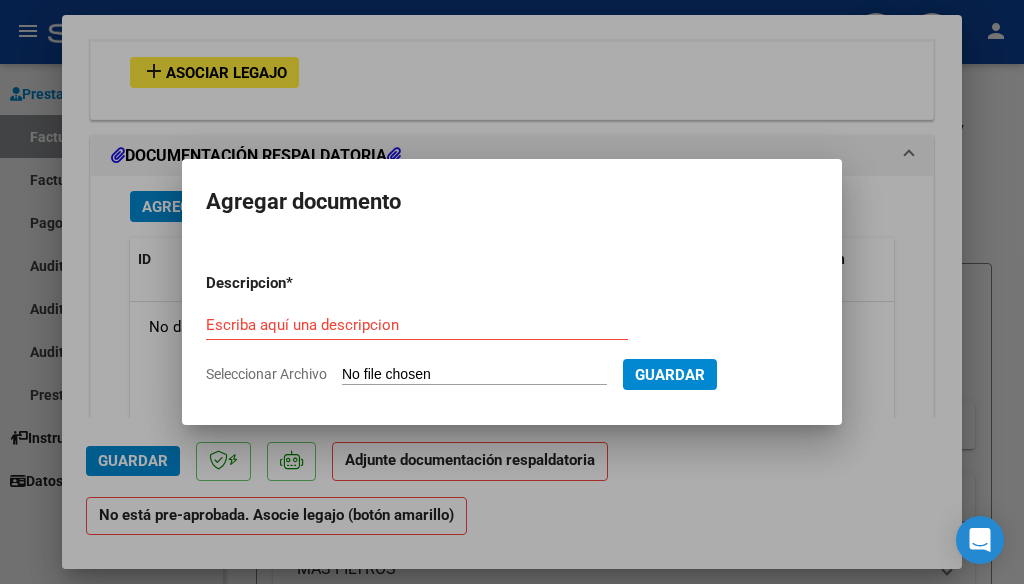 click on "Seleccionar Archivo" at bounding box center [474, 375] 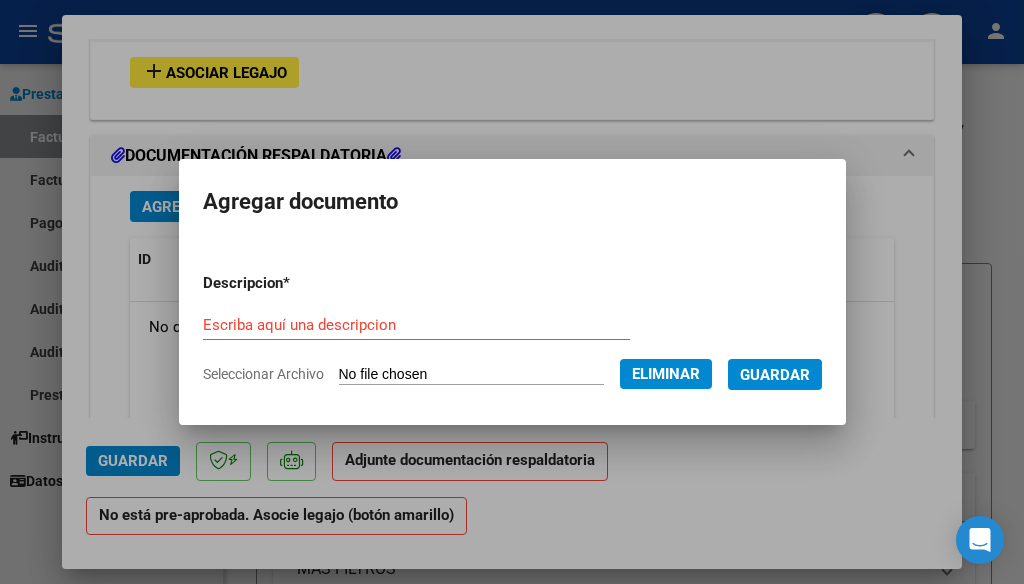 click on "Escriba aquí una descripcion" at bounding box center [416, 325] 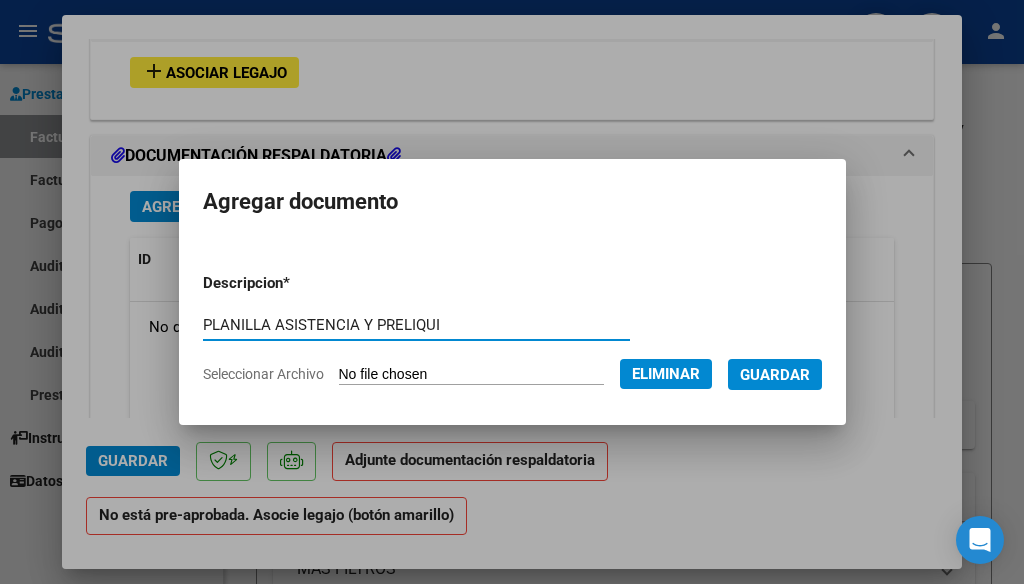 type on "PLANILLA ASISTENCIA Y PRELIQUI" 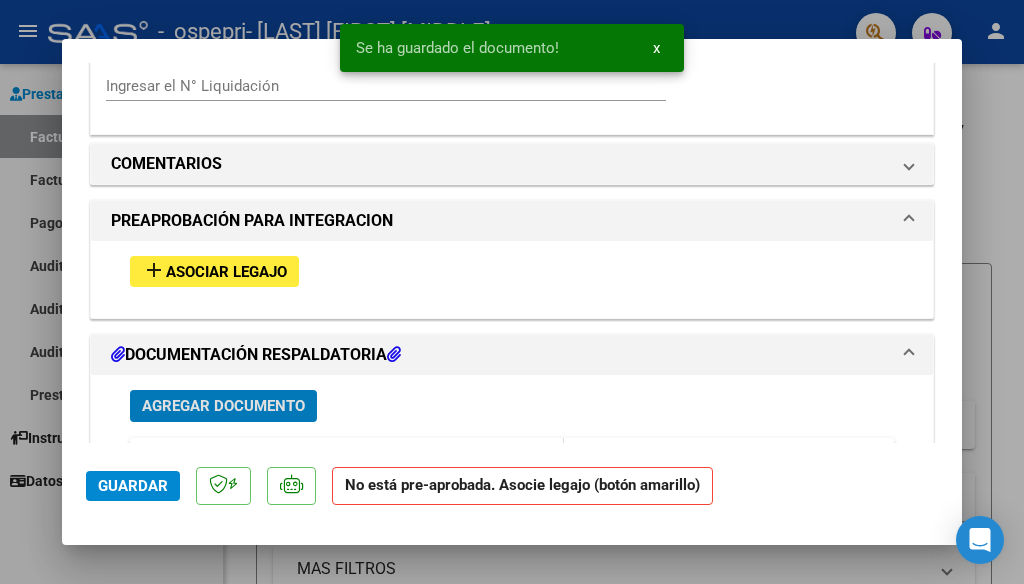 scroll, scrollTop: 1620, scrollLeft: 0, axis: vertical 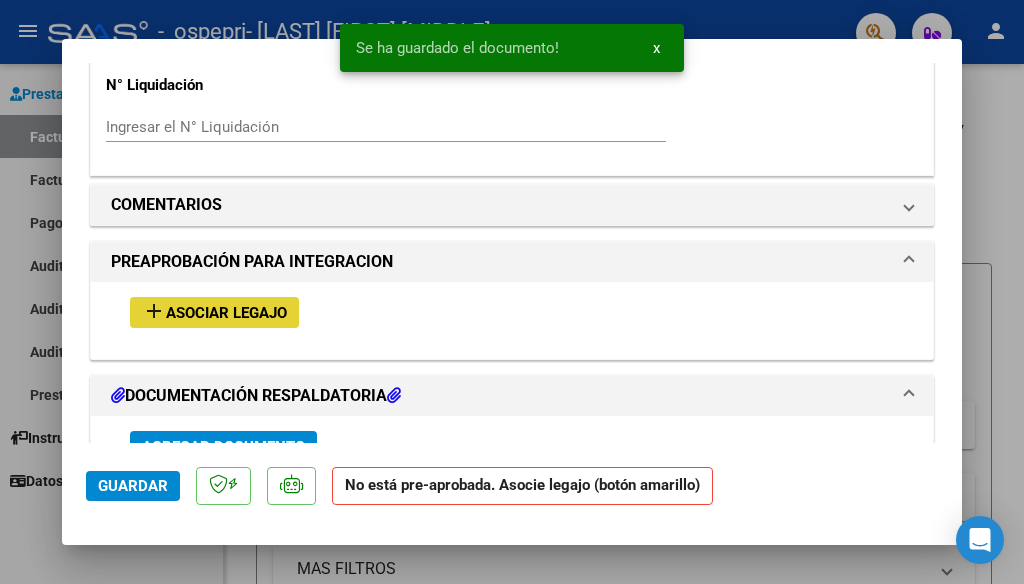 click on "Asociar Legajo" at bounding box center [226, 313] 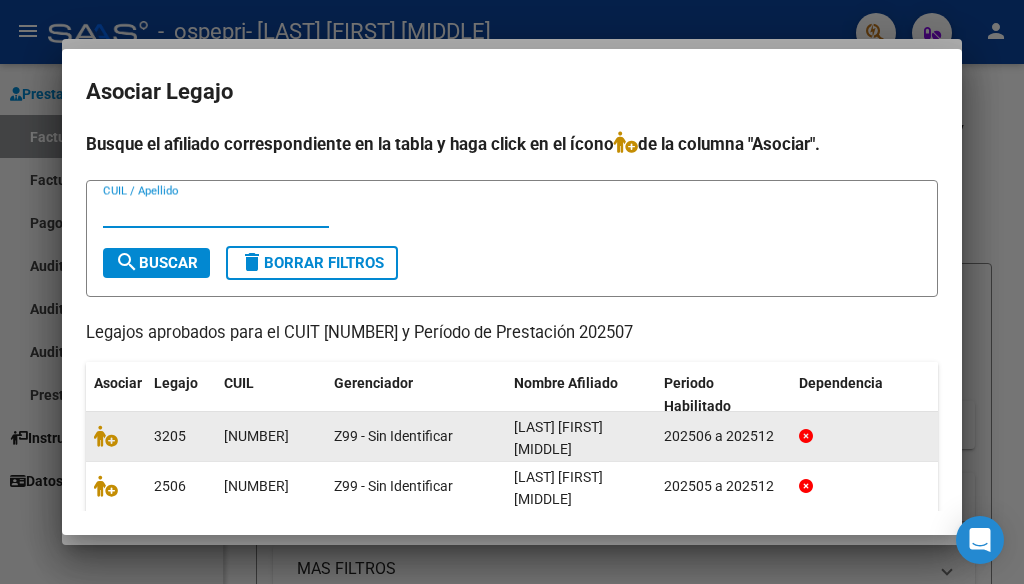 scroll, scrollTop: 108, scrollLeft: 0, axis: vertical 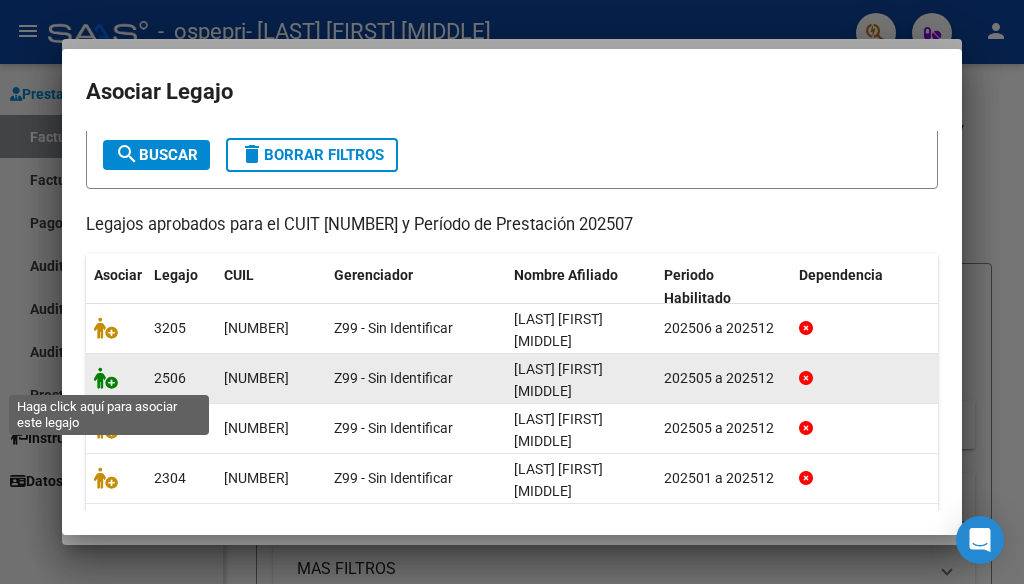 click 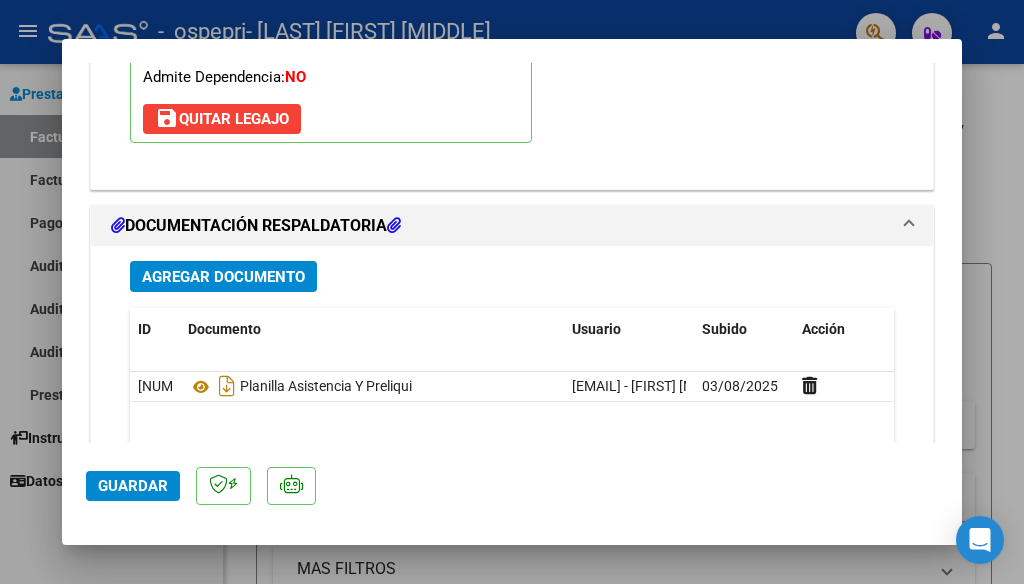 scroll, scrollTop: 2105, scrollLeft: 0, axis: vertical 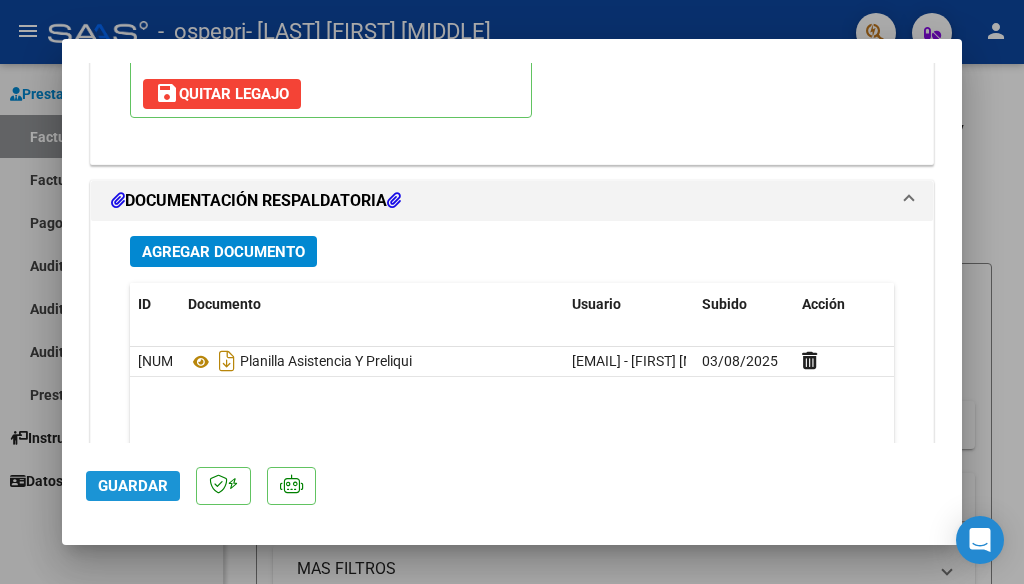click on "Guardar" 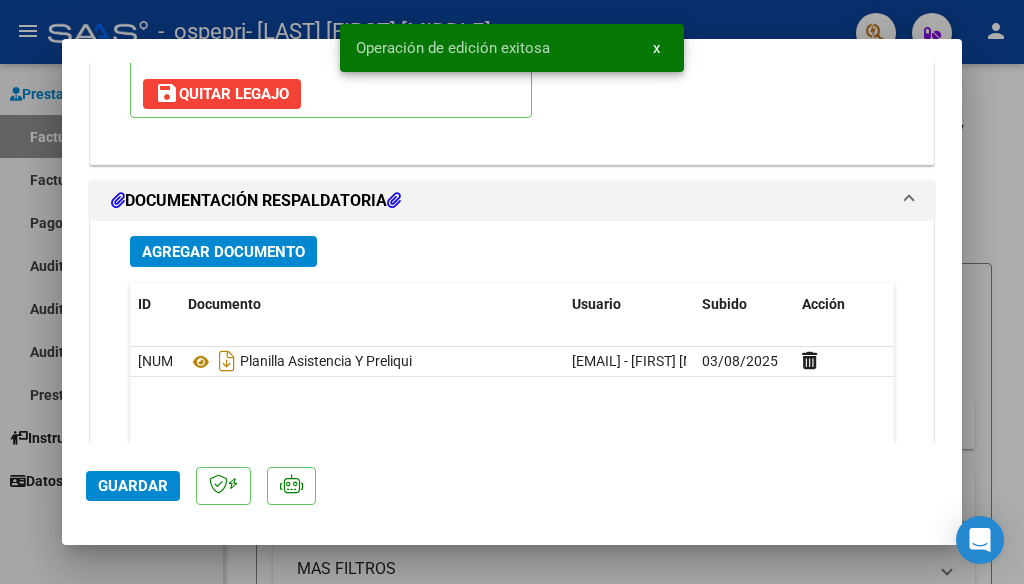 click at bounding box center [512, 292] 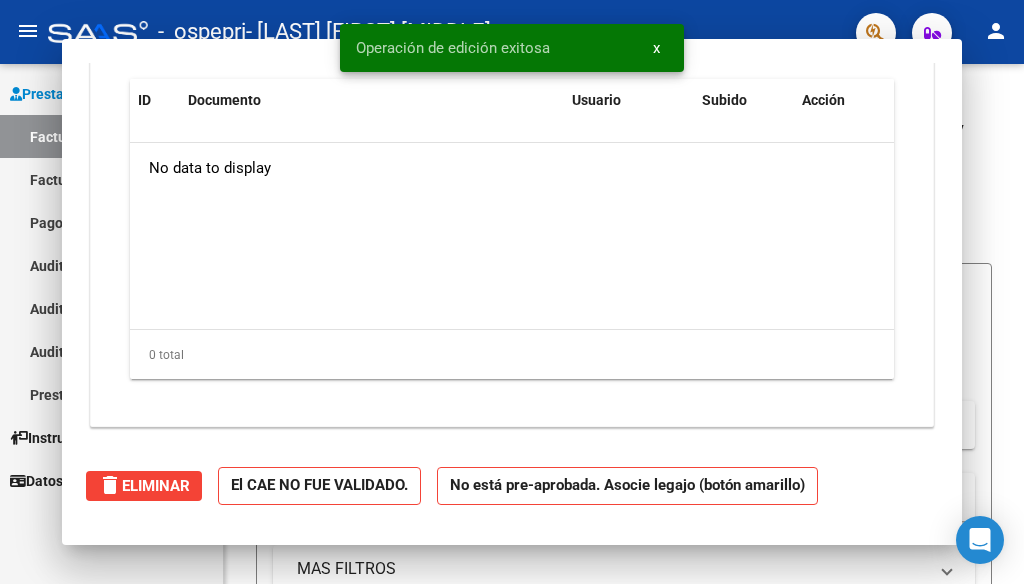scroll, scrollTop: 0, scrollLeft: 0, axis: both 